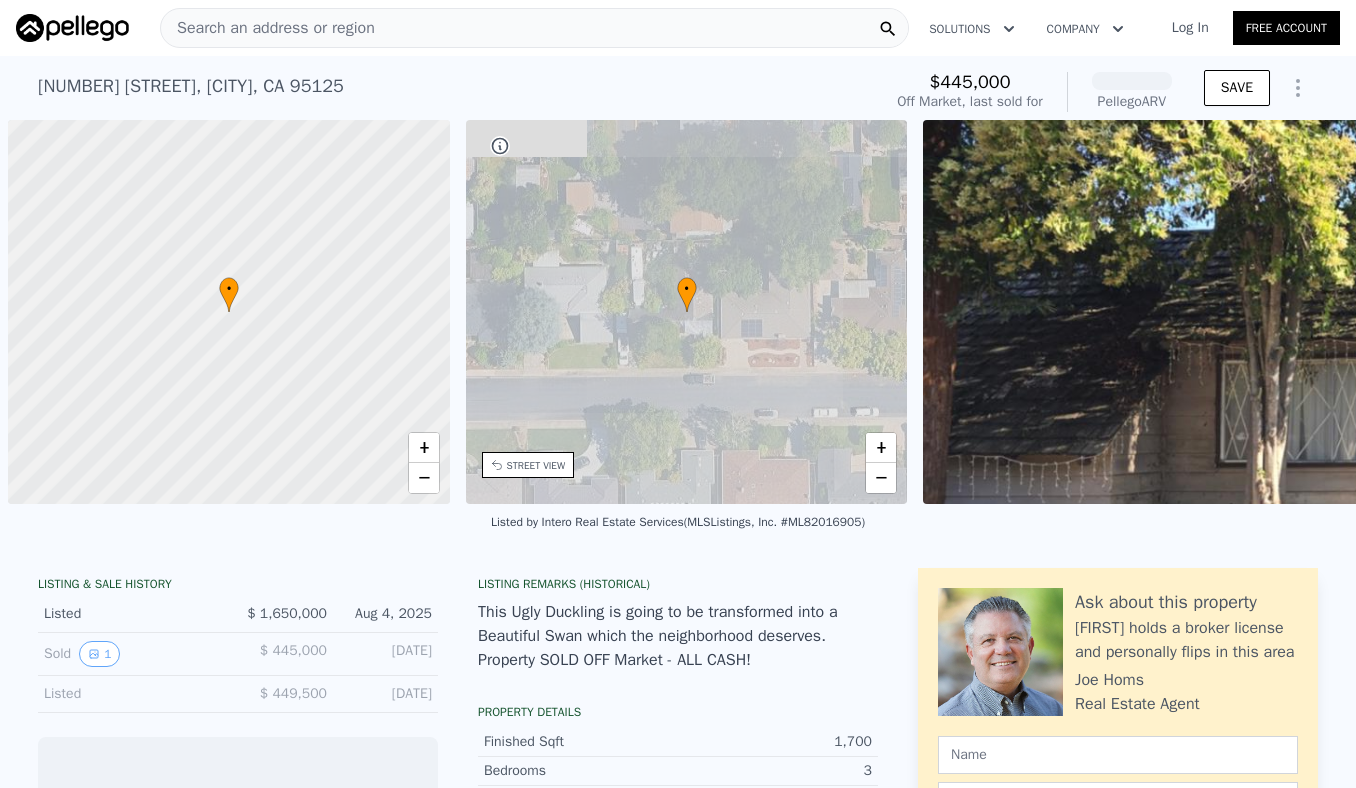 scroll, scrollTop: 0, scrollLeft: 0, axis: both 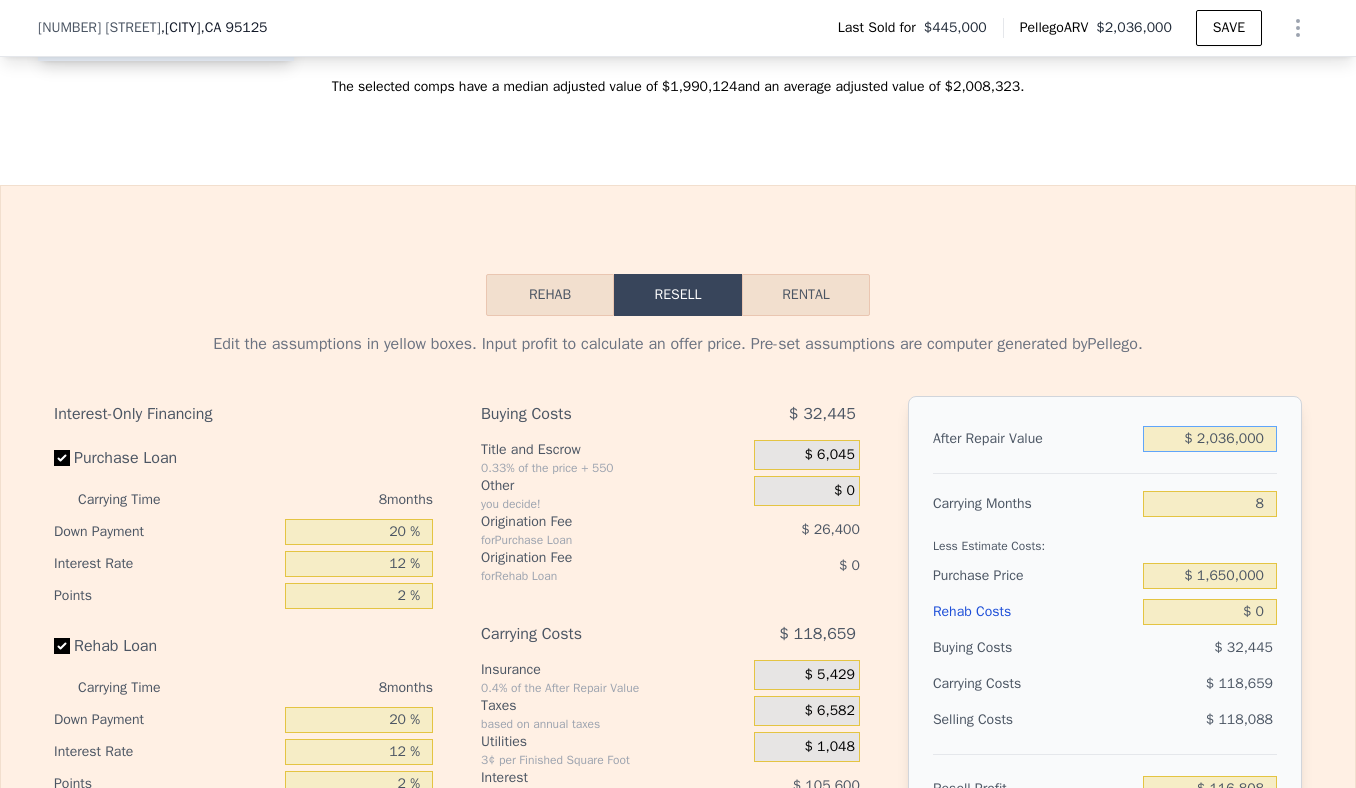 drag, startPoint x: 1266, startPoint y: 436, endPoint x: 1160, endPoint y: 436, distance: 106 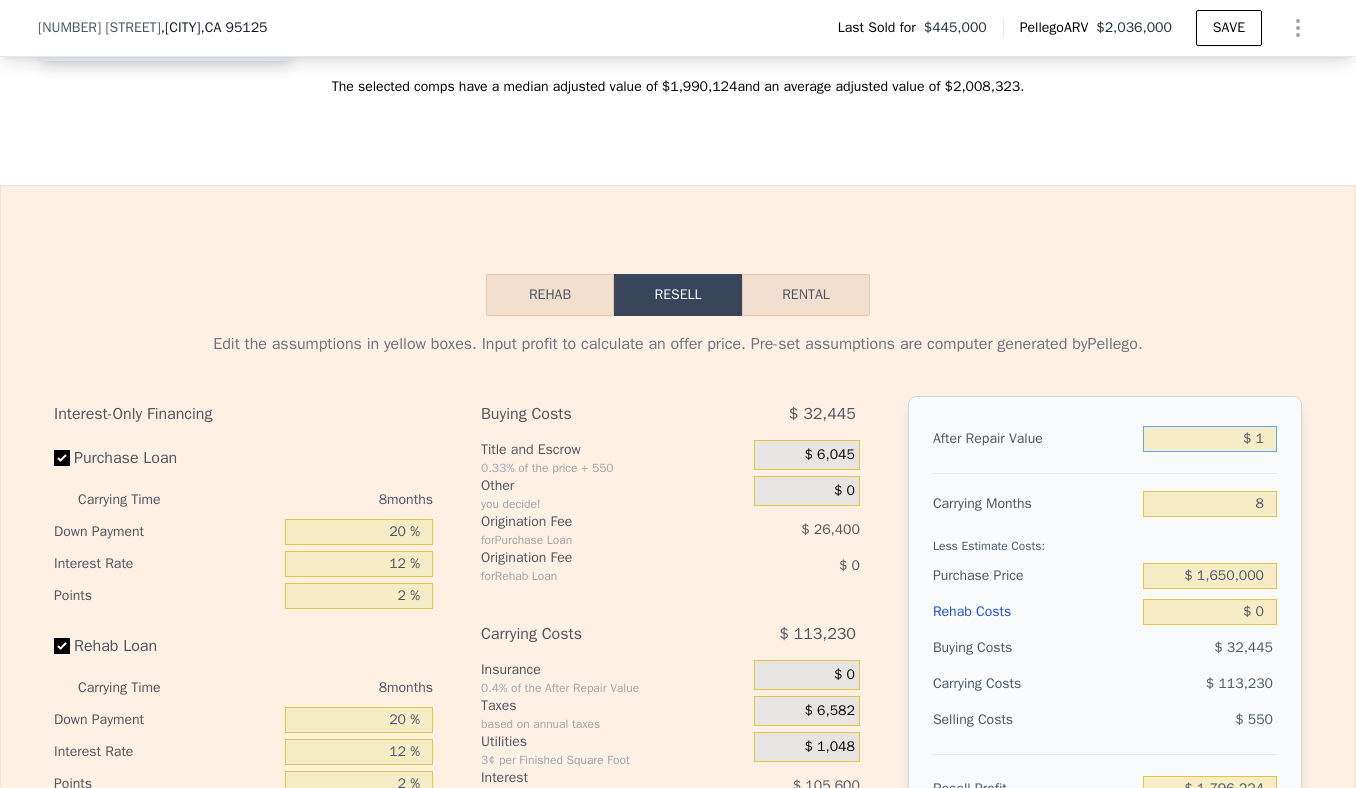 type on "-$ 1,796,224" 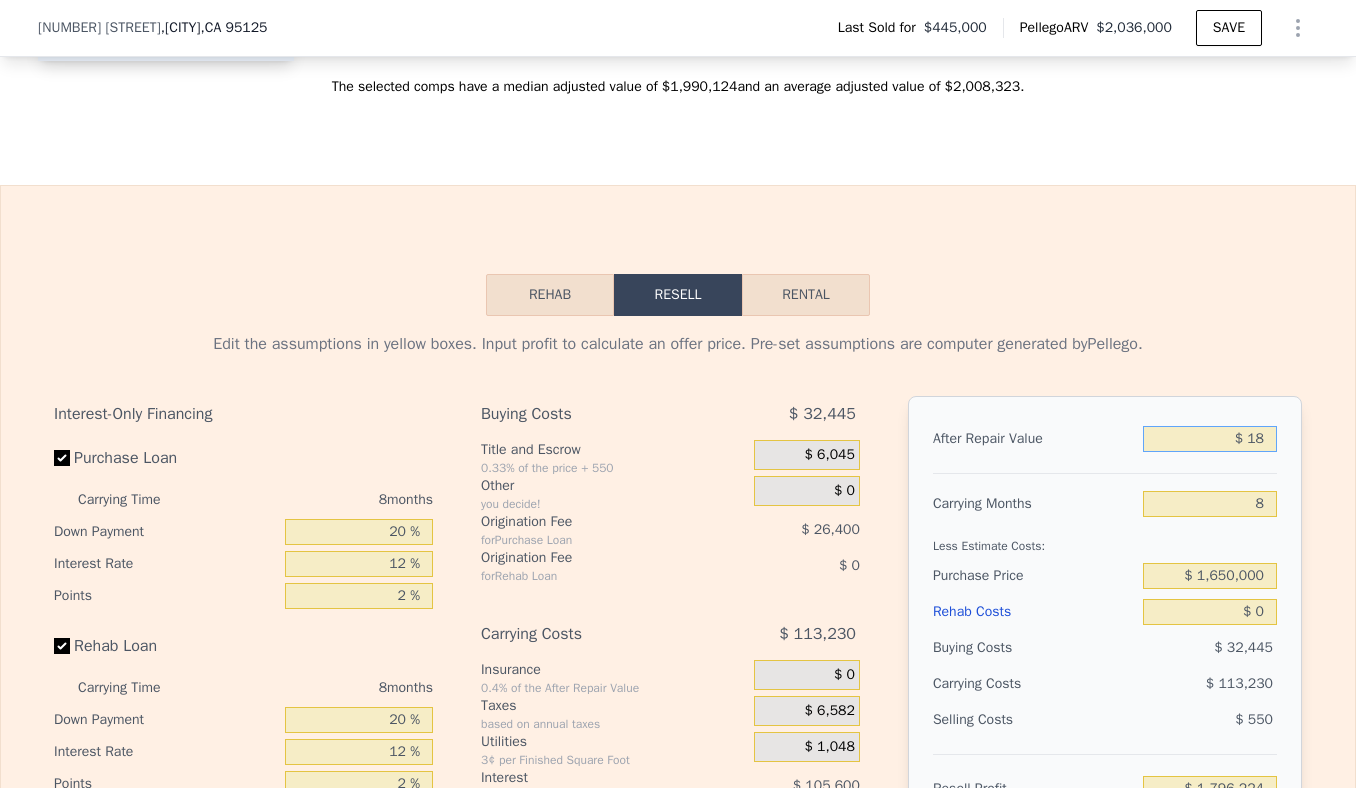 type on "-$ 1,796,207" 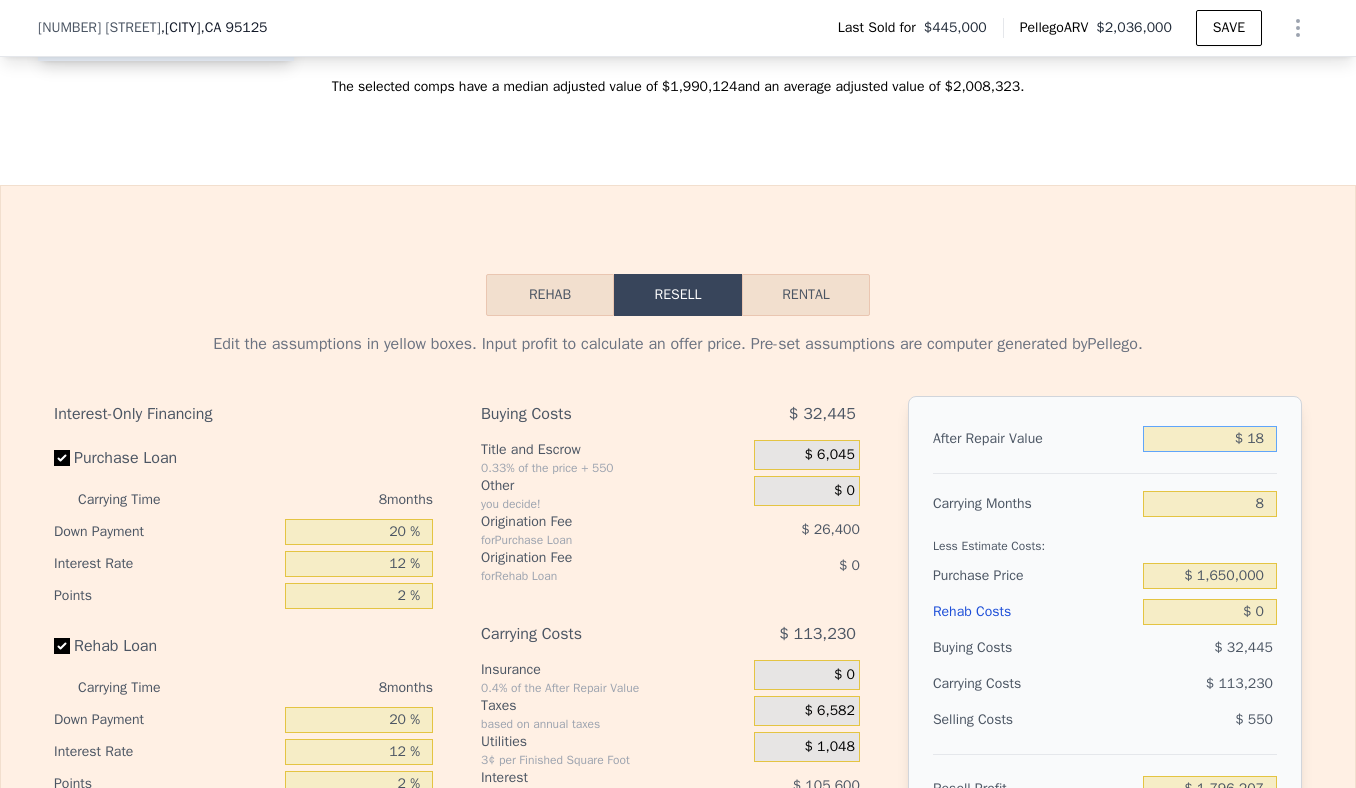 type on "$ 180" 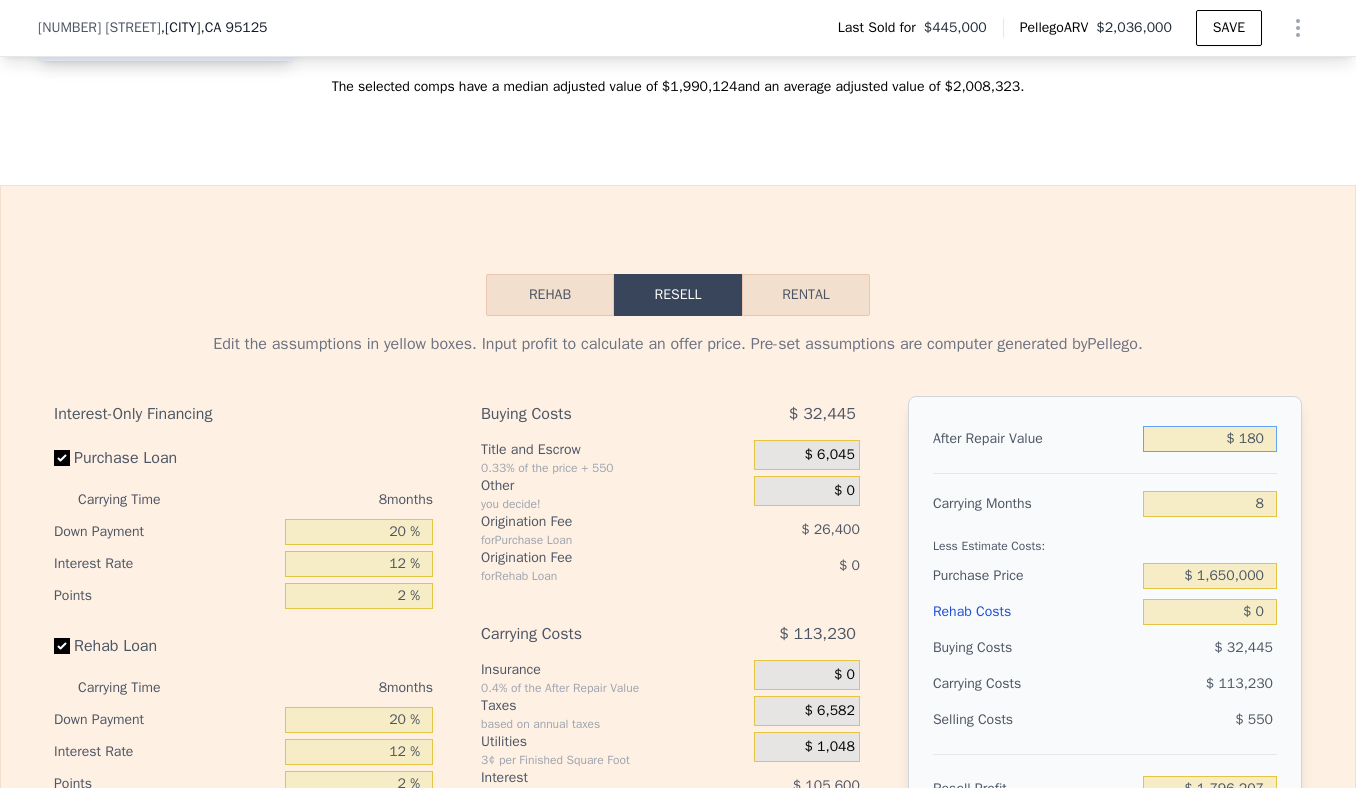 type on "-$ 1,796,057" 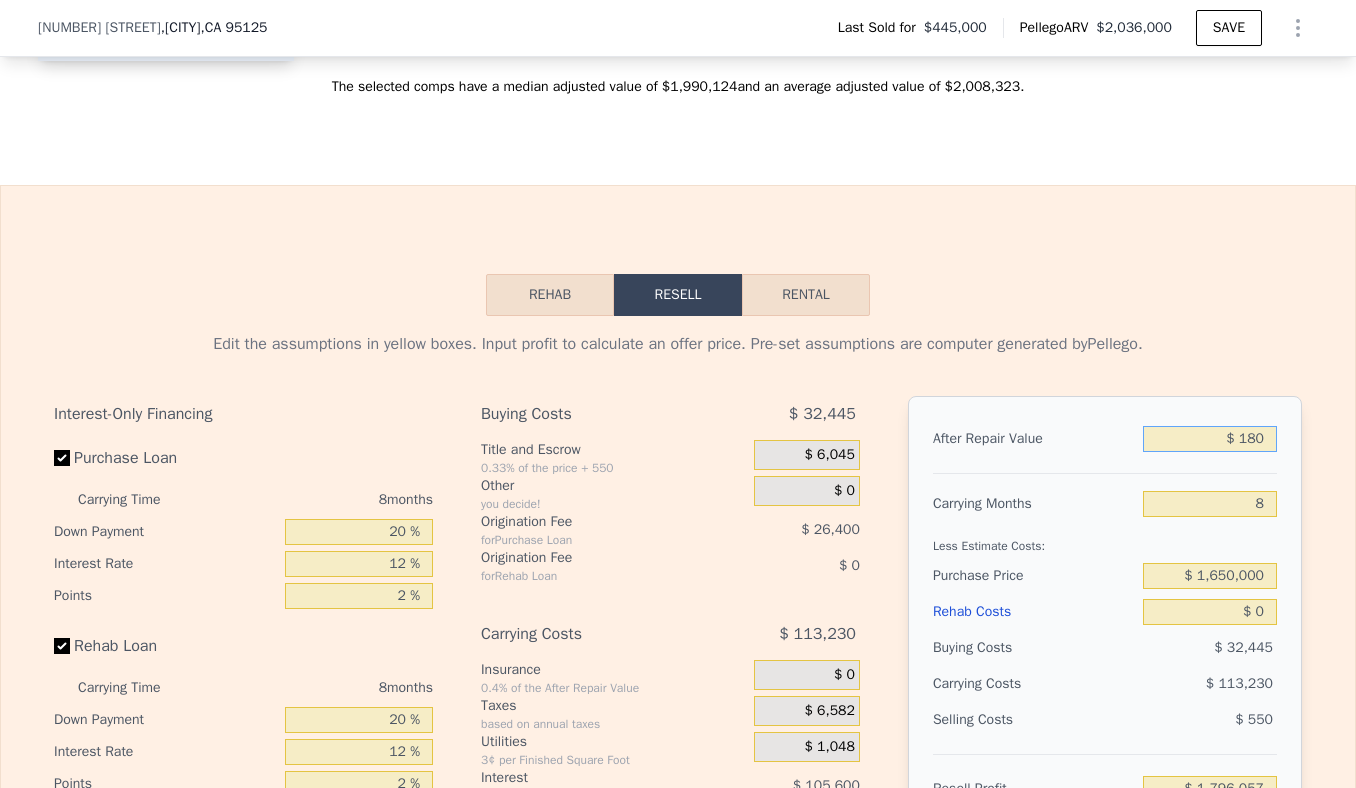 type on "$ 1,800" 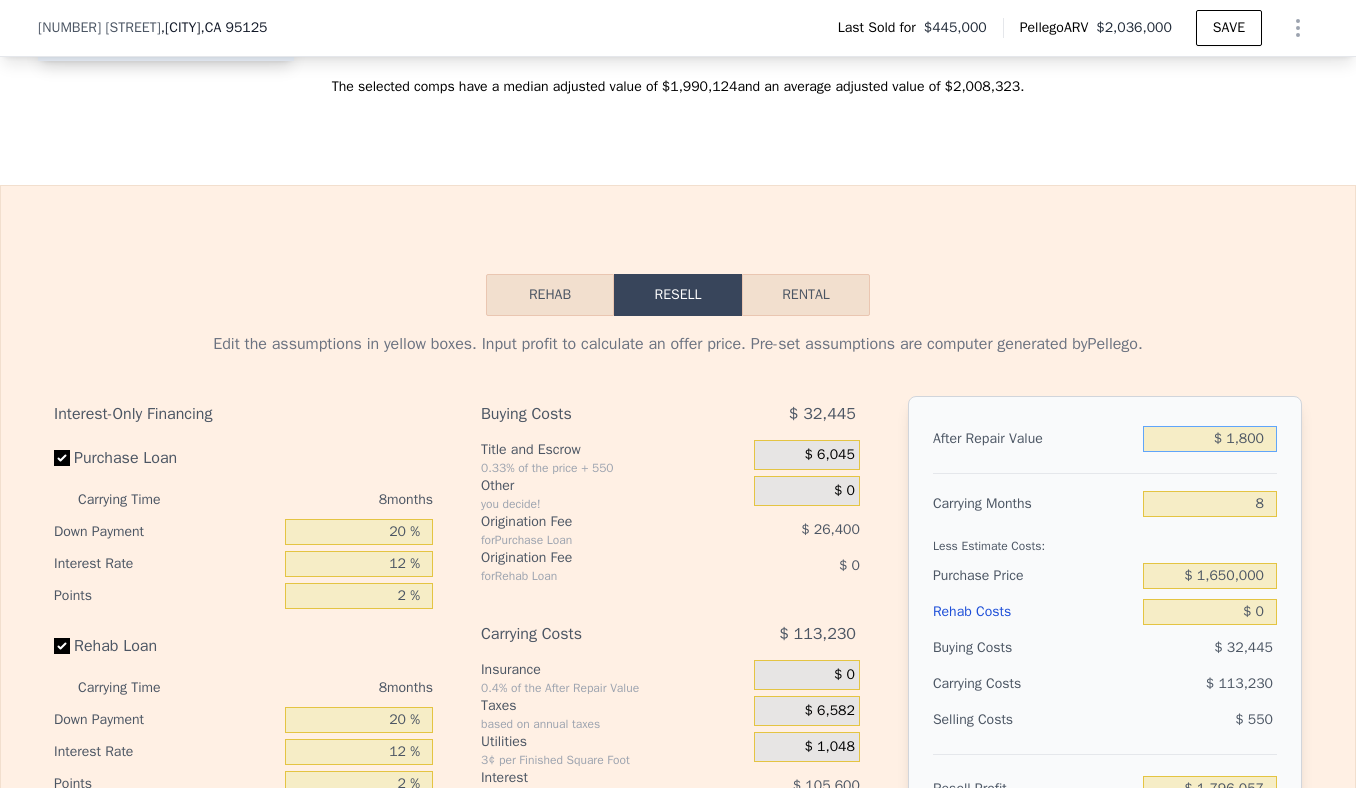 type on "-$ 1,794,534" 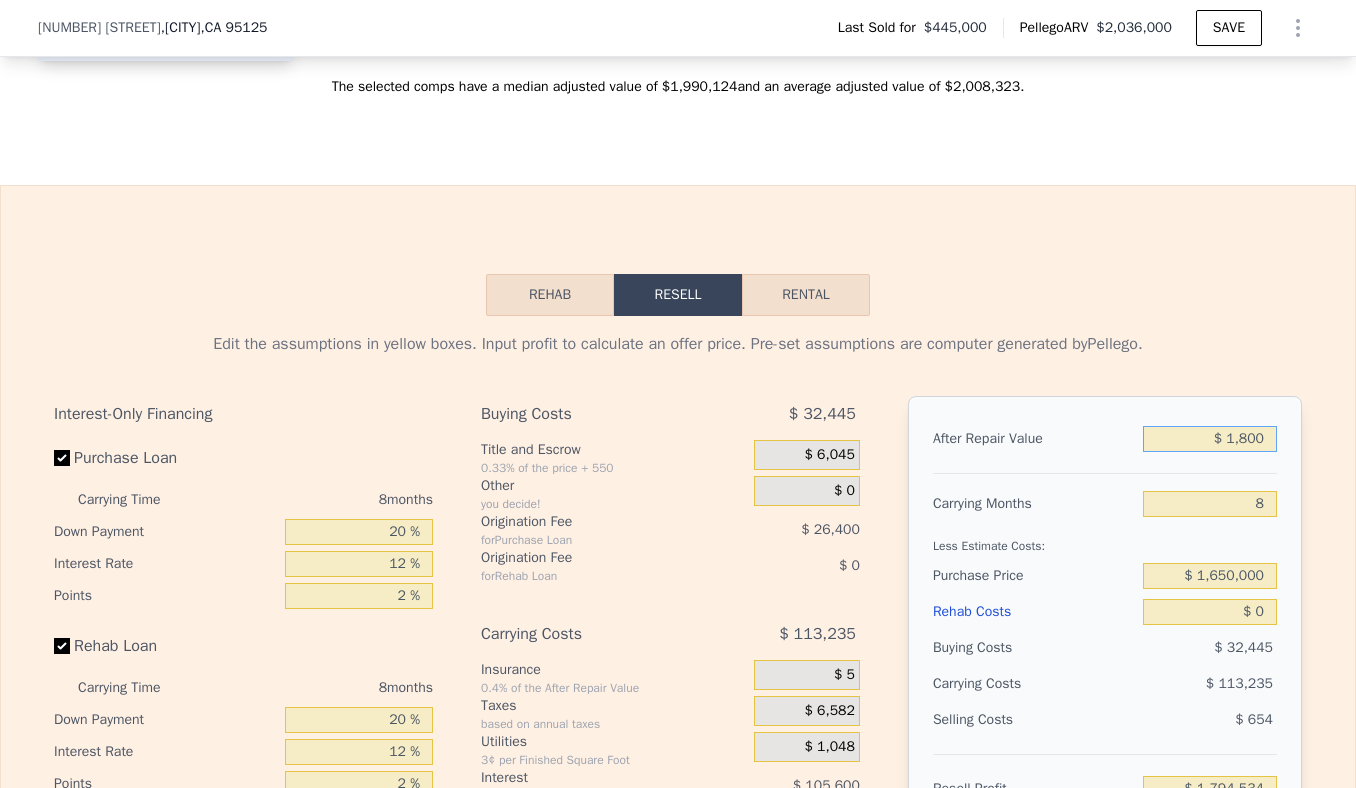 type on "$ 18,000" 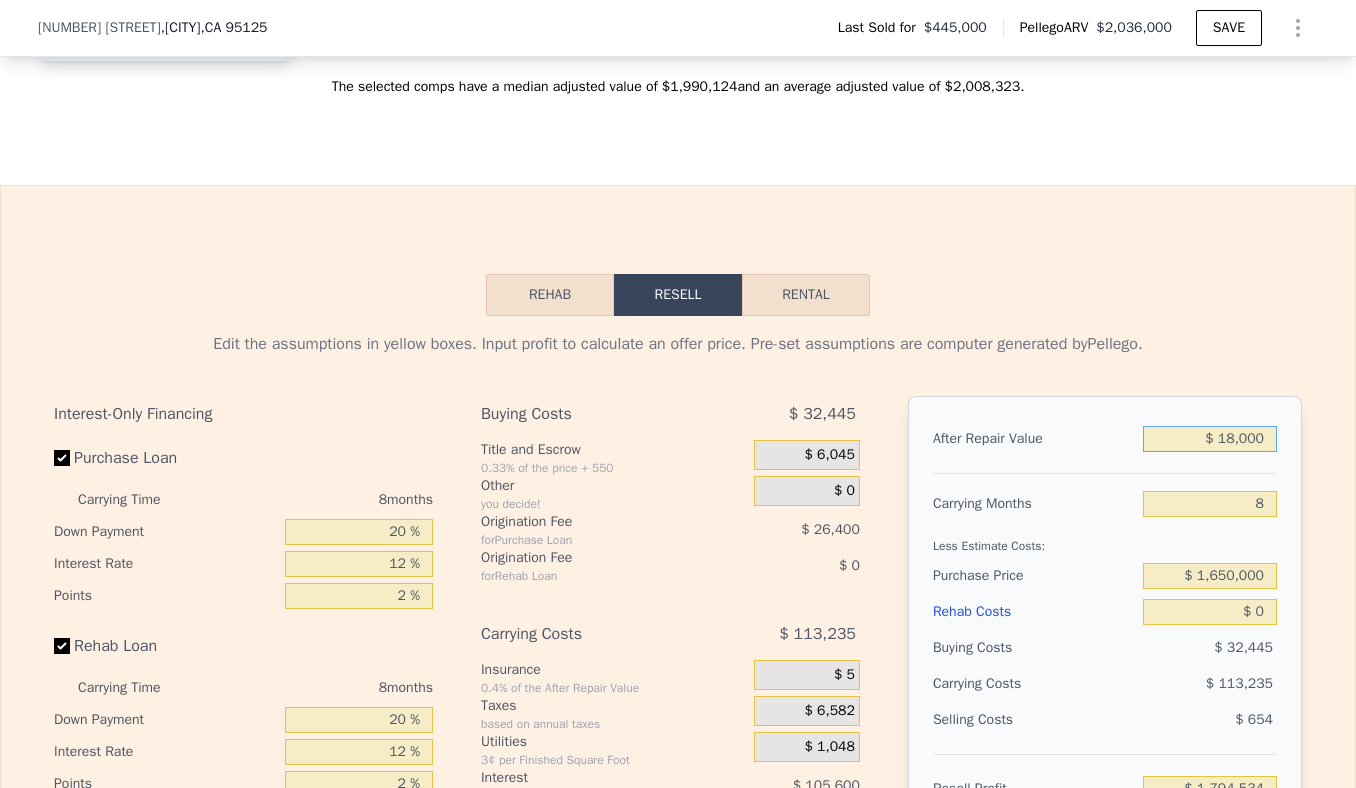 type on "-$ 1,779,312" 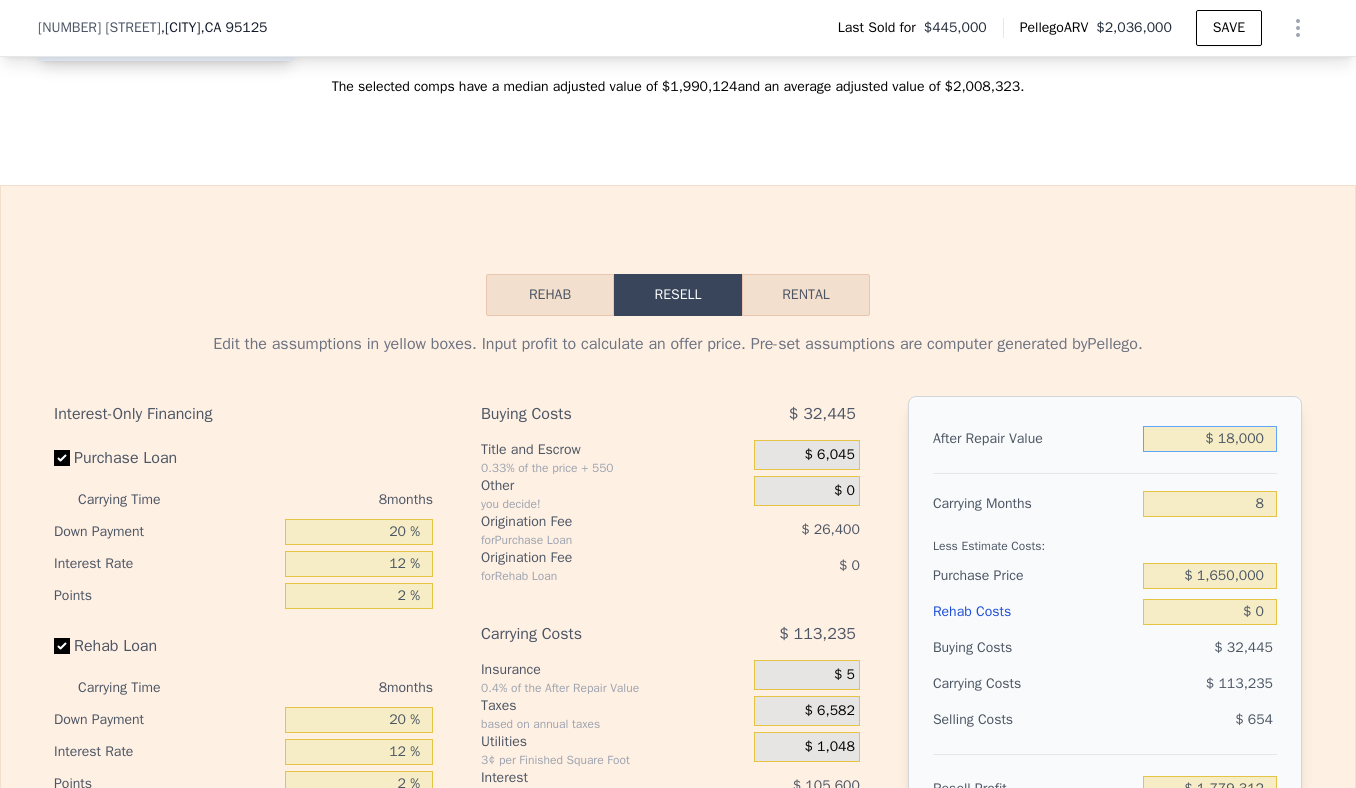 type on "$ 180,000" 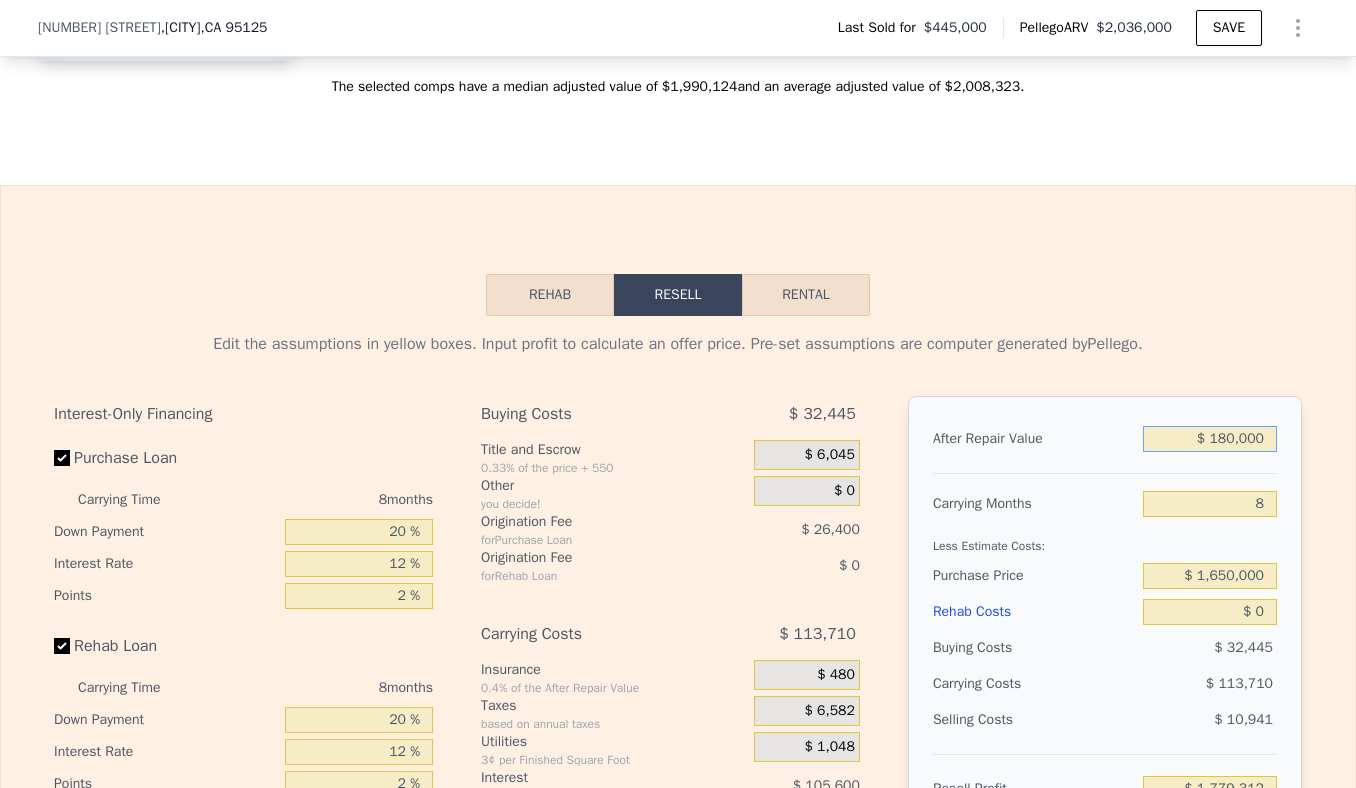type on "-$ 1,627,096" 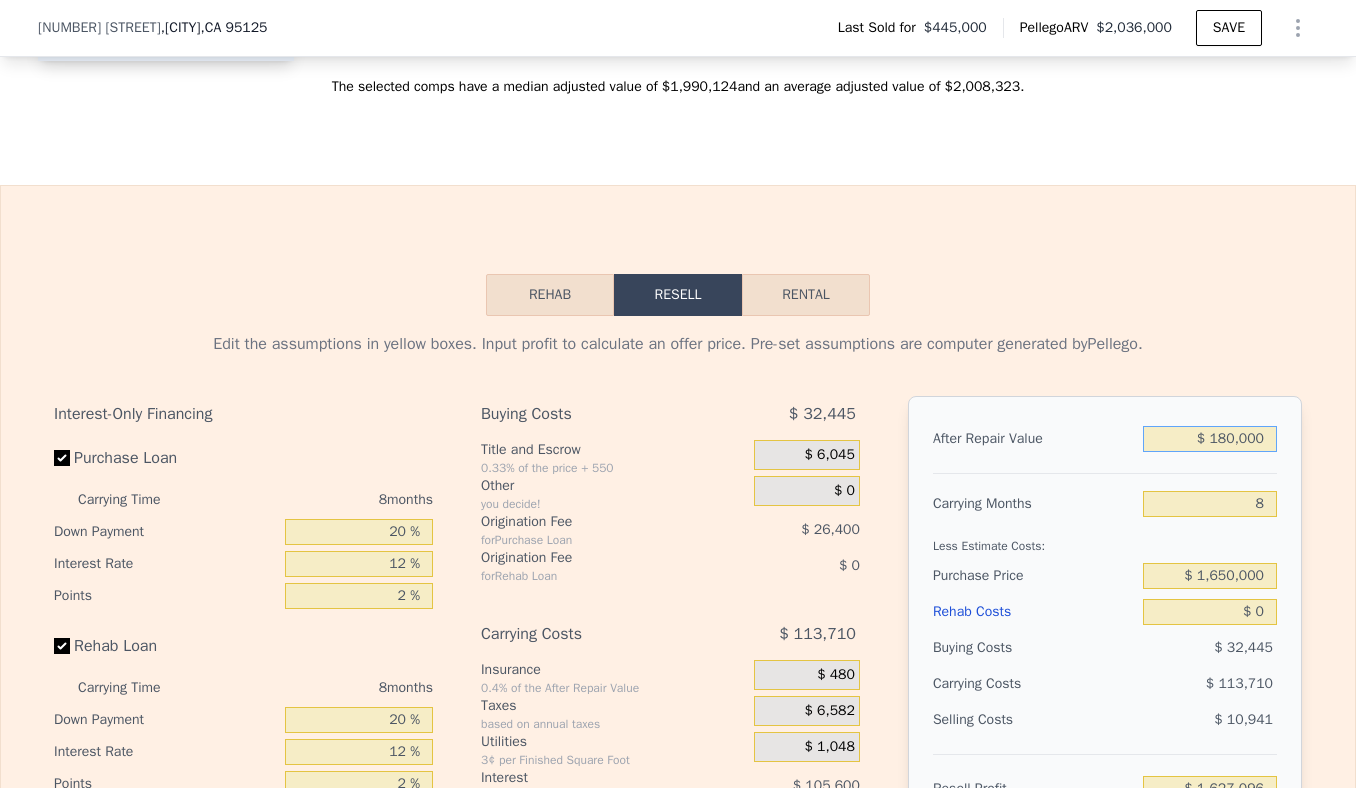 type on "$ 1,800,000" 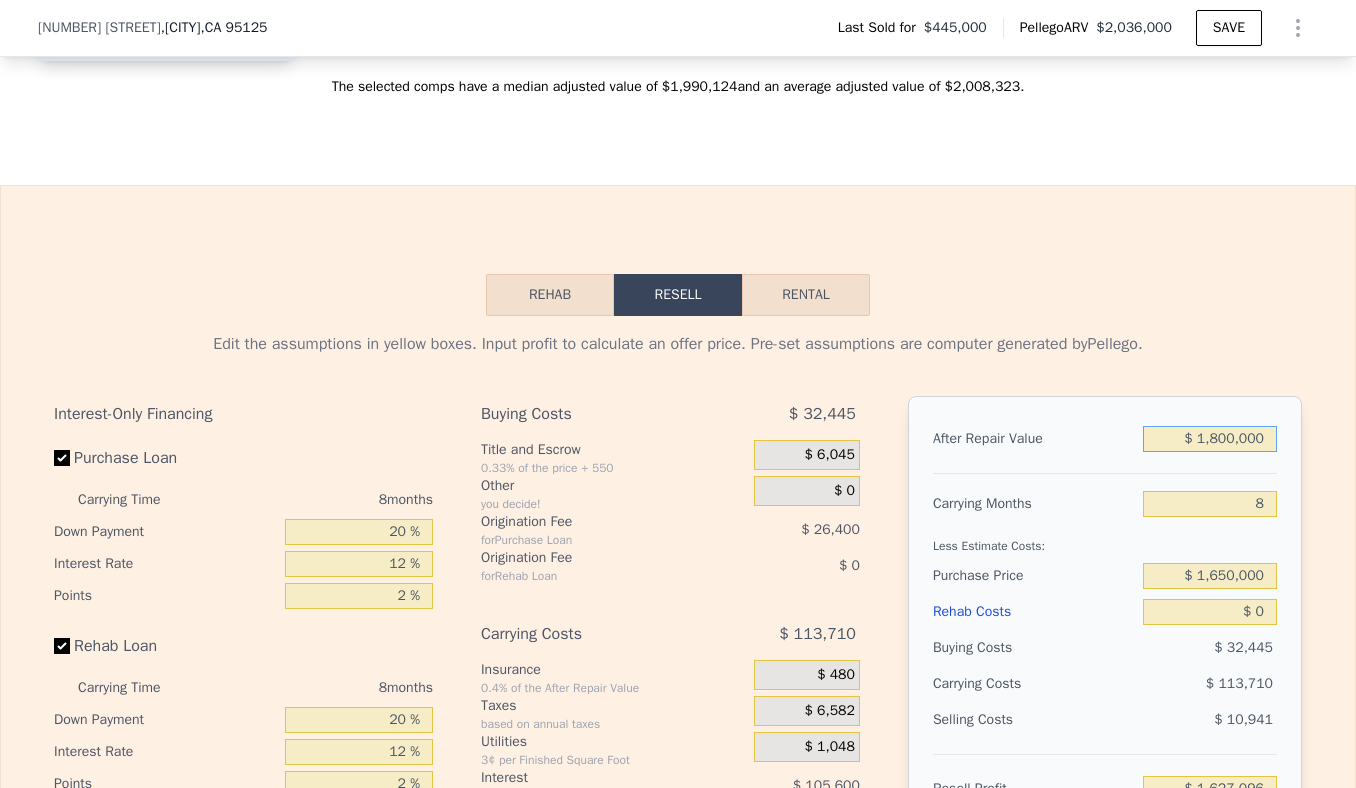 type on "-$ 104,939" 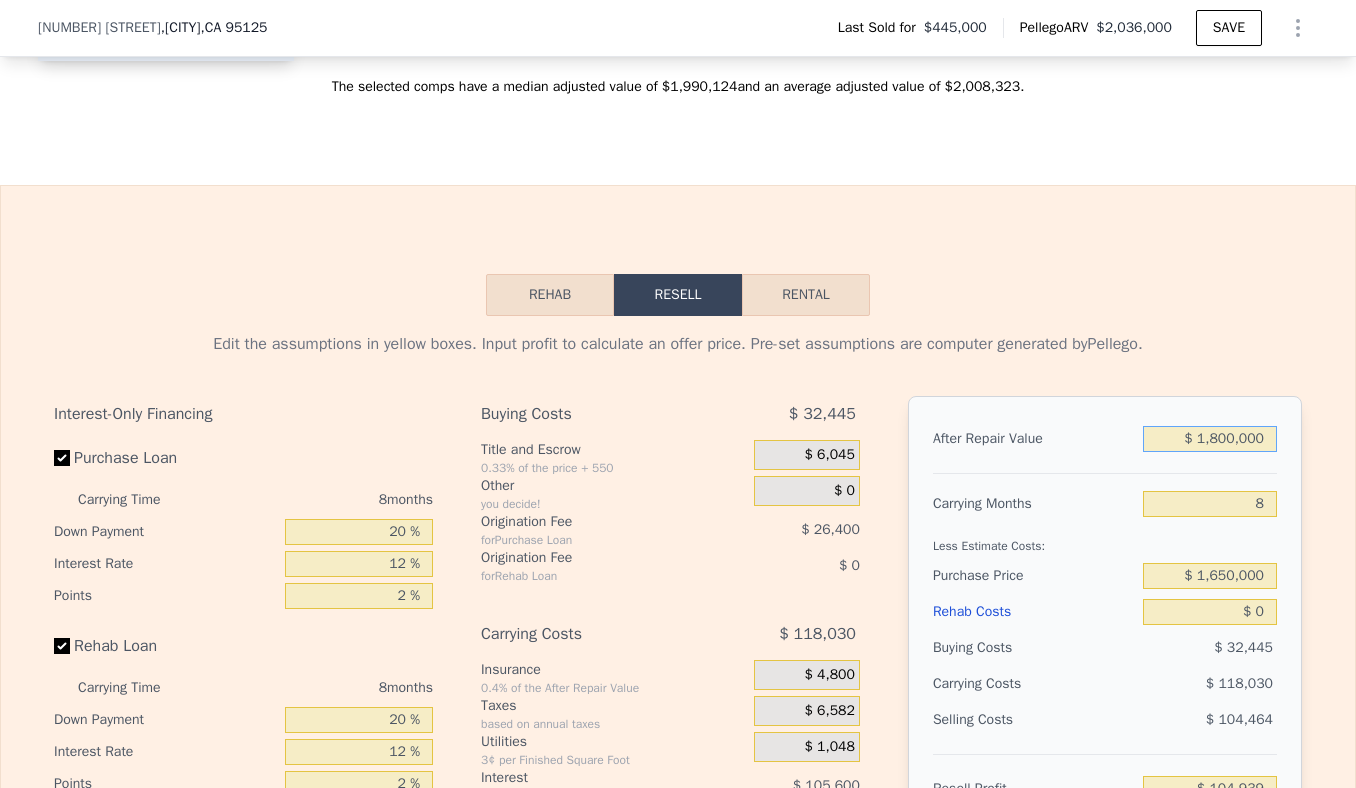 type on "$ 1,800,000" 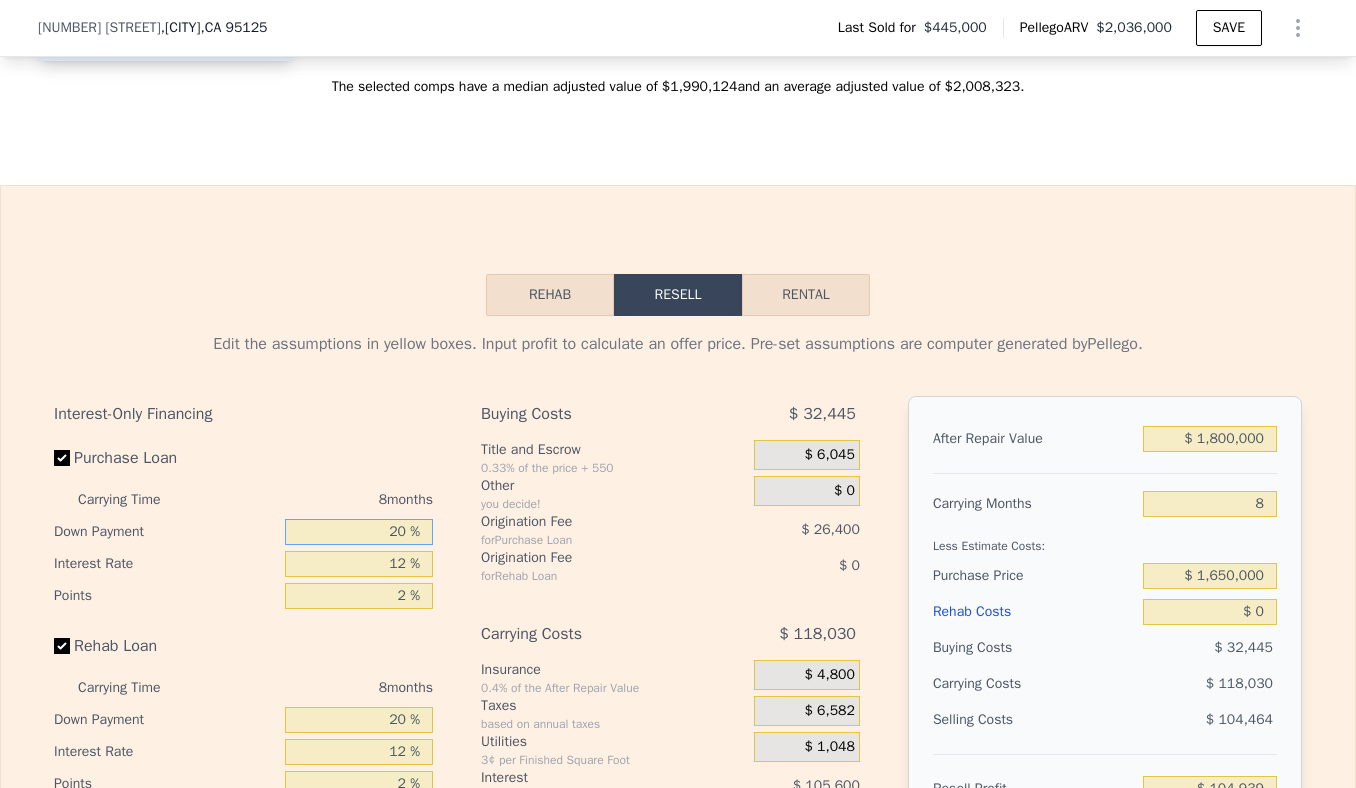 drag, startPoint x: 408, startPoint y: 531, endPoint x: 370, endPoint y: 531, distance: 38 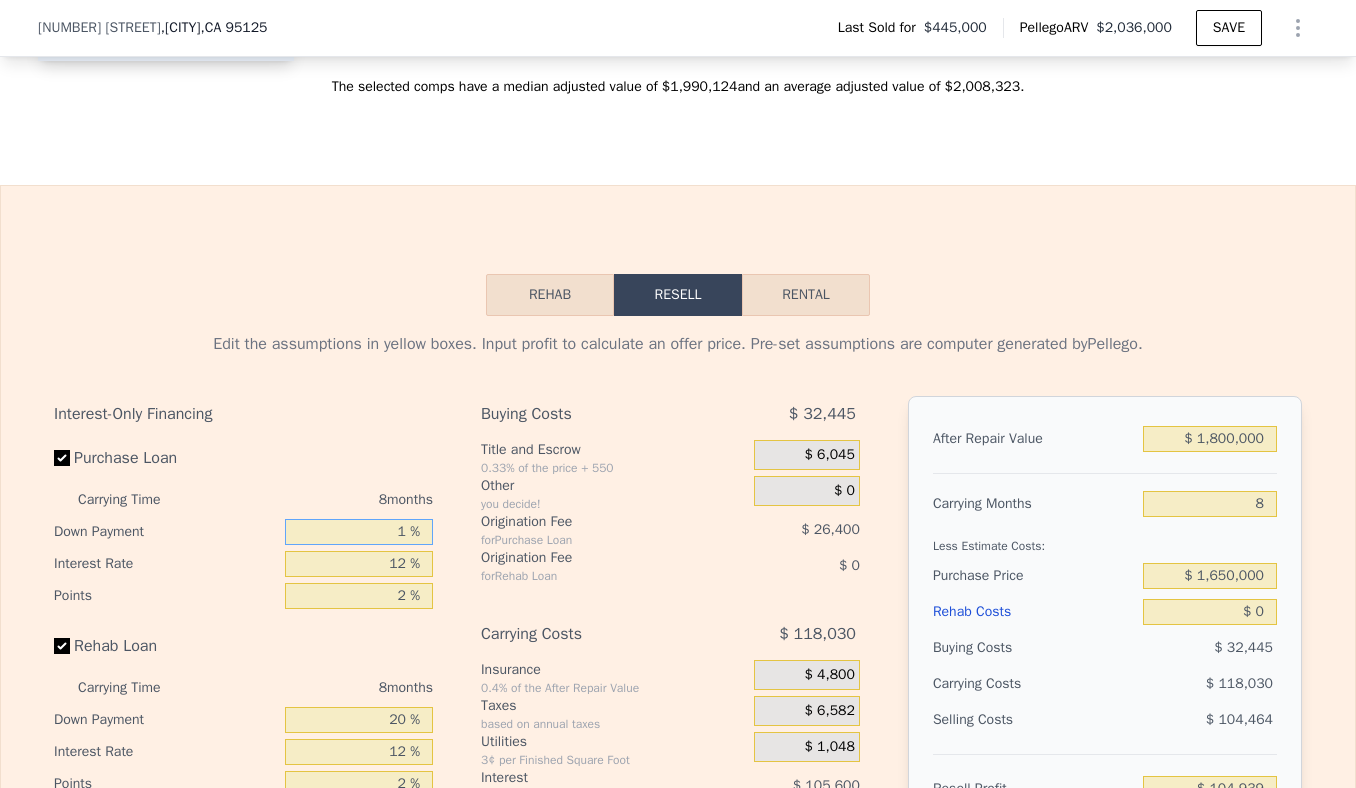type on "10 %" 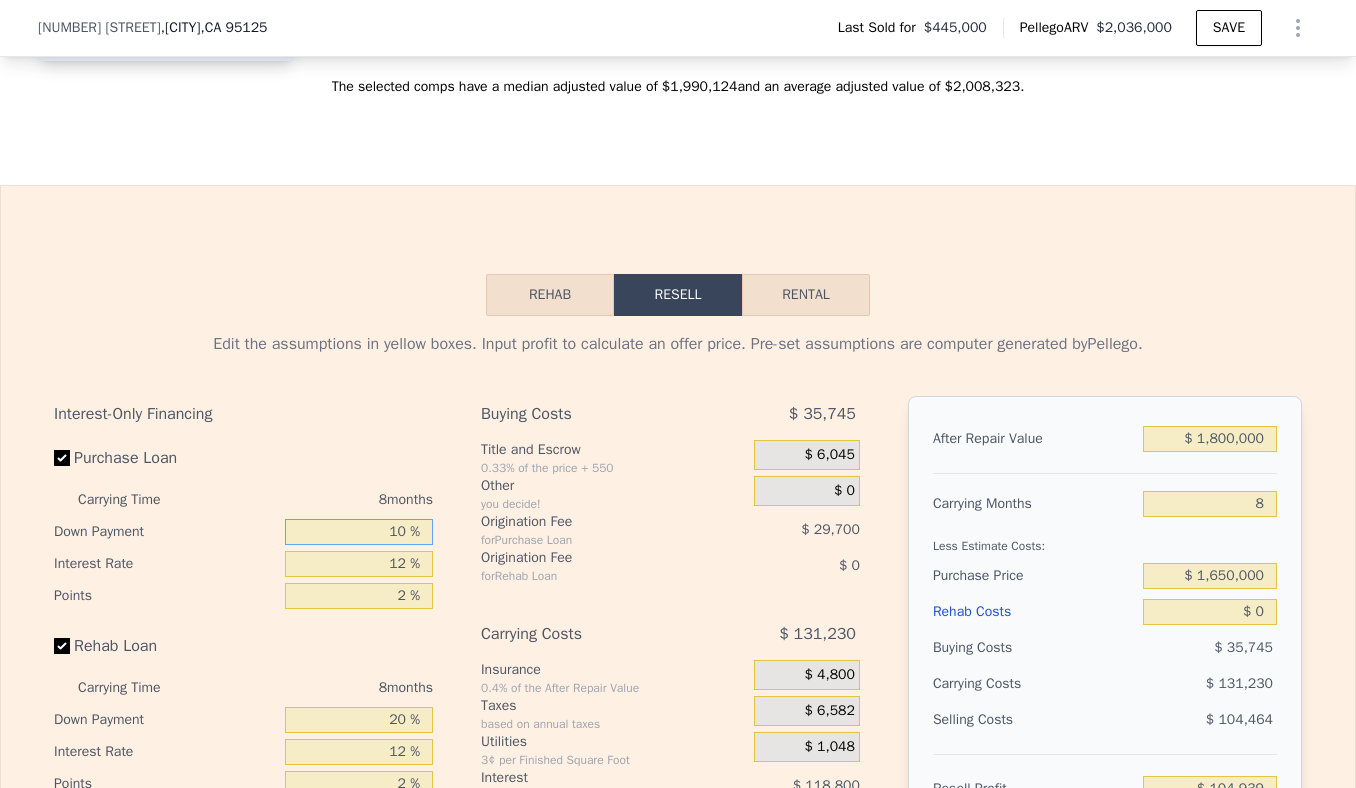 type on "-$ 121,439" 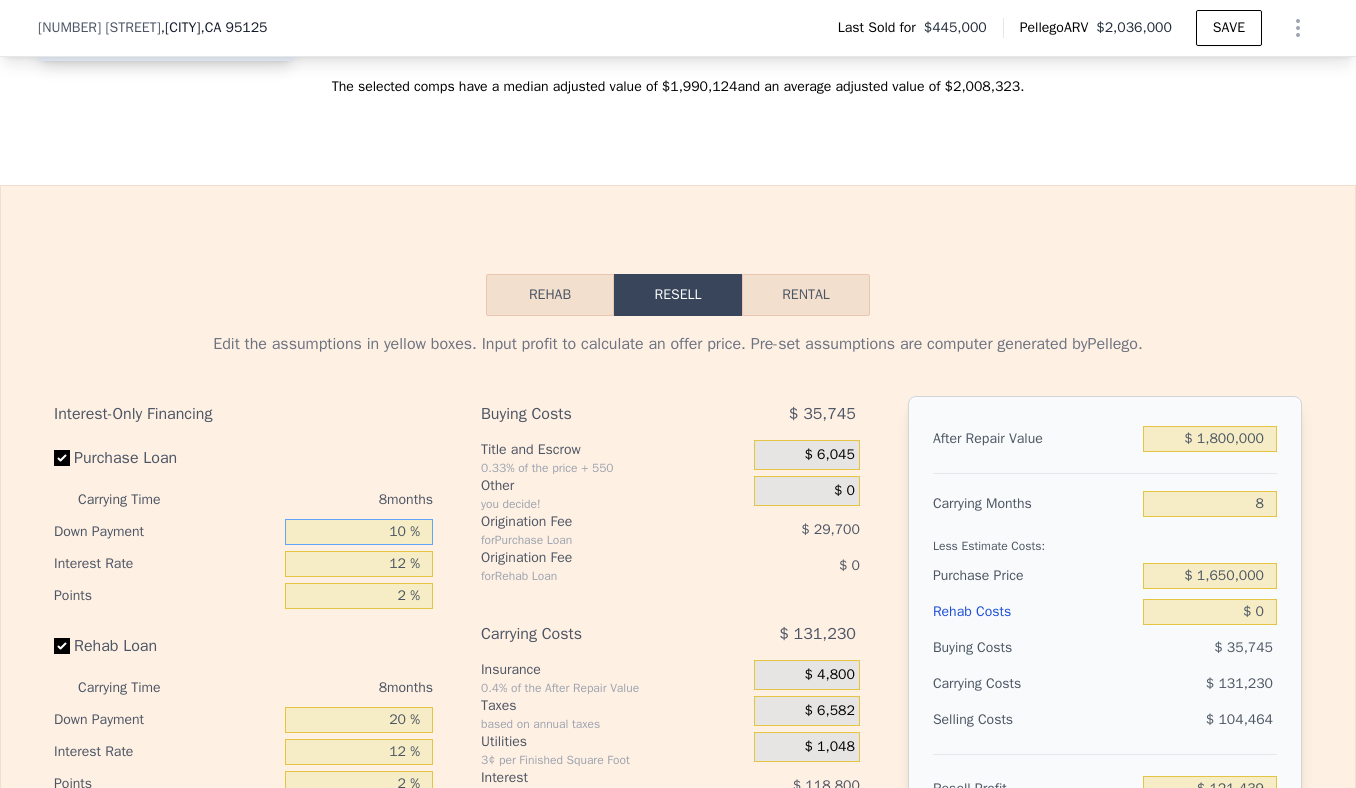 type on "10 %" 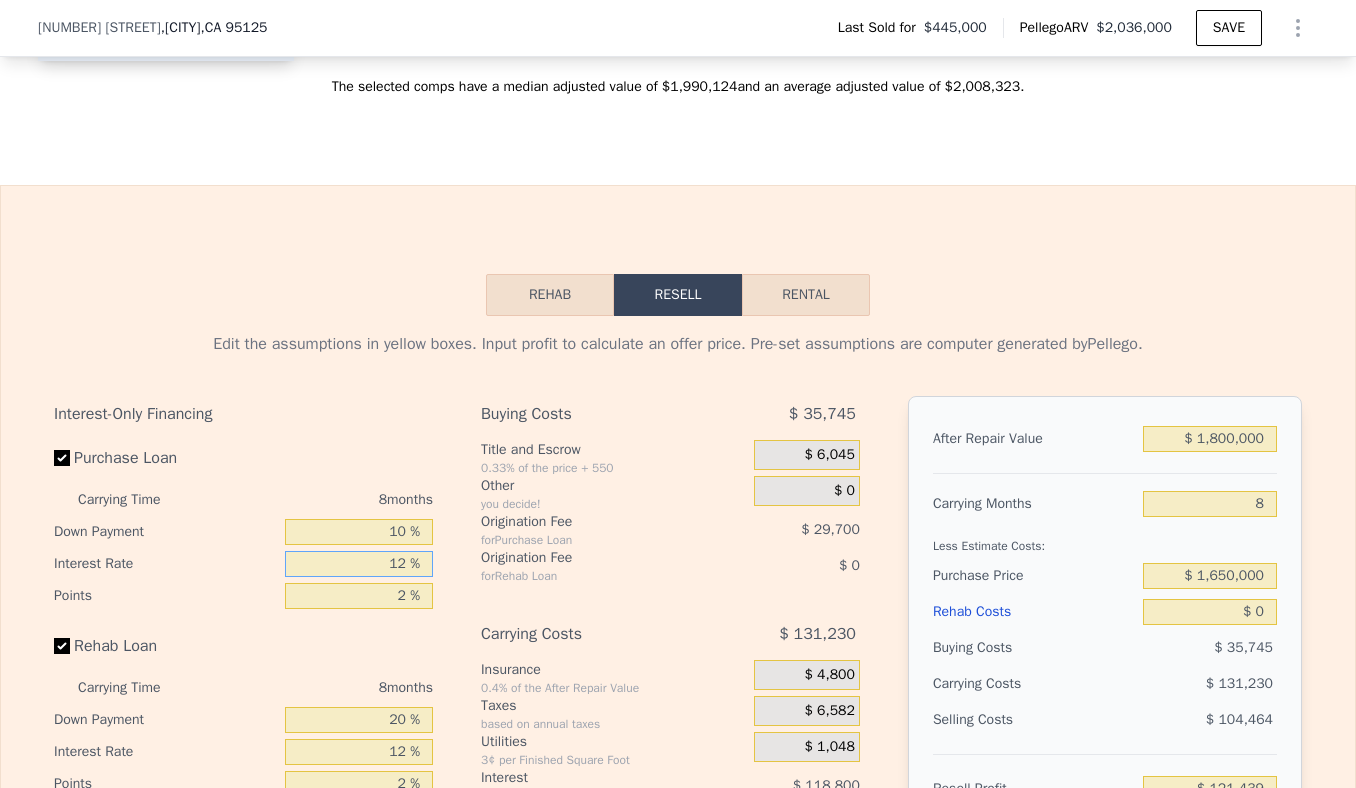 drag, startPoint x: 402, startPoint y: 561, endPoint x: 370, endPoint y: 560, distance: 32.01562 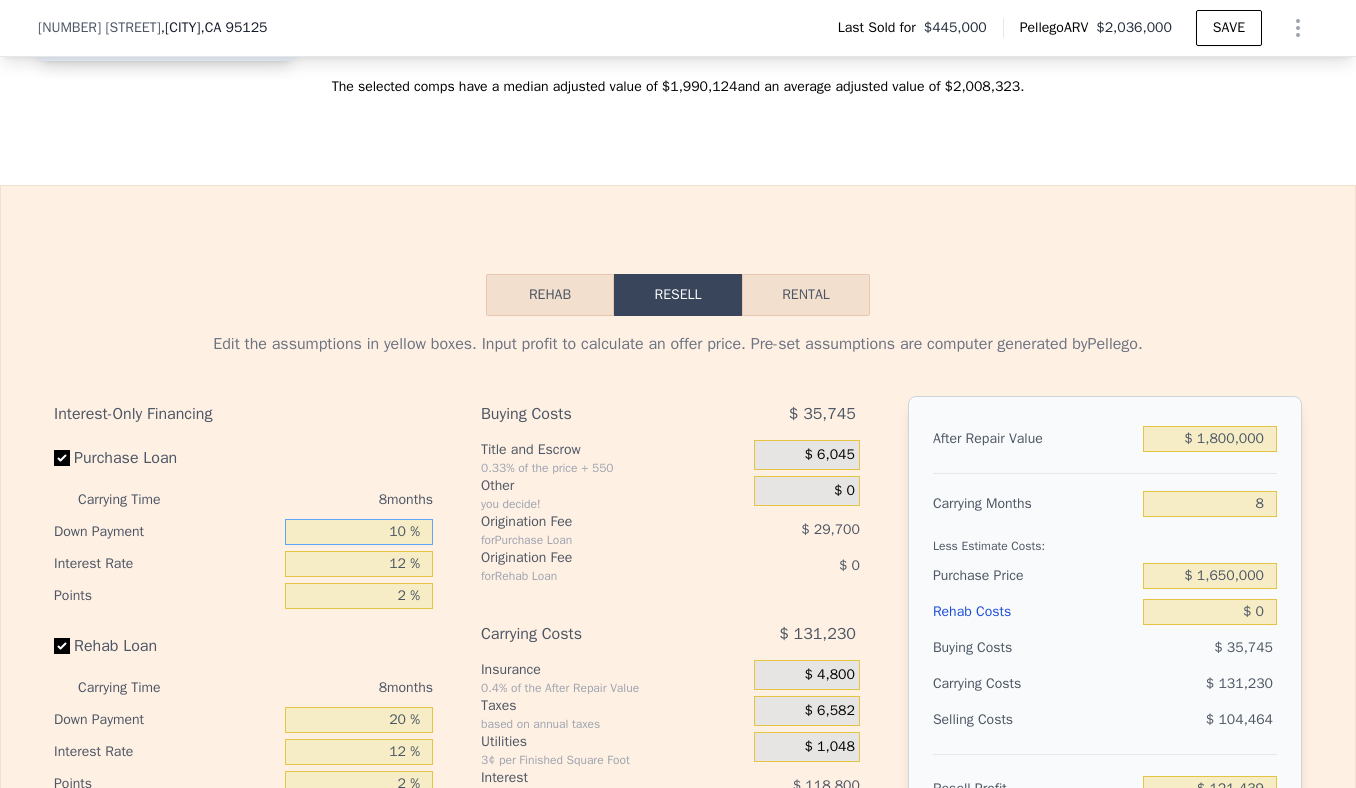 drag, startPoint x: 399, startPoint y: 532, endPoint x: 374, endPoint y: 532, distance: 25 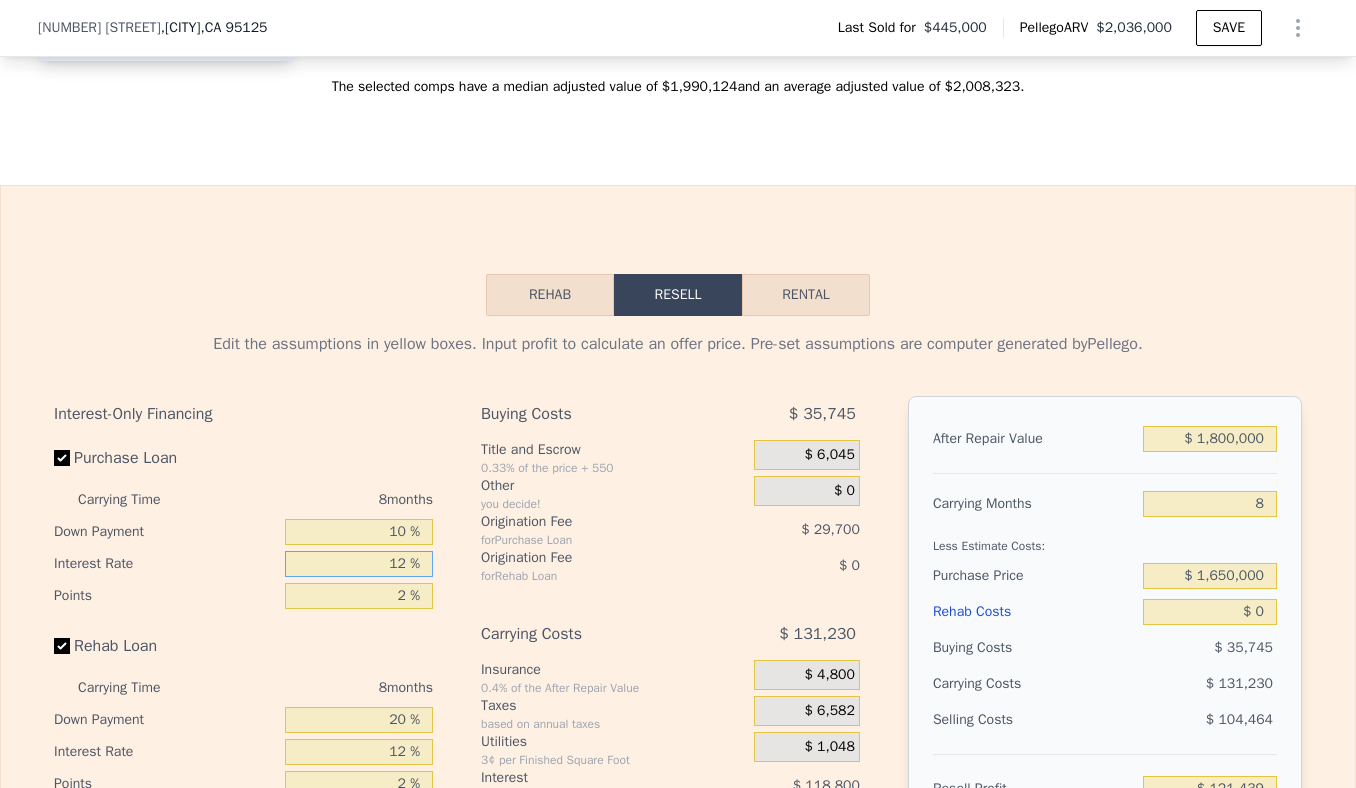 drag, startPoint x: 401, startPoint y: 557, endPoint x: 390, endPoint y: 557, distance: 11 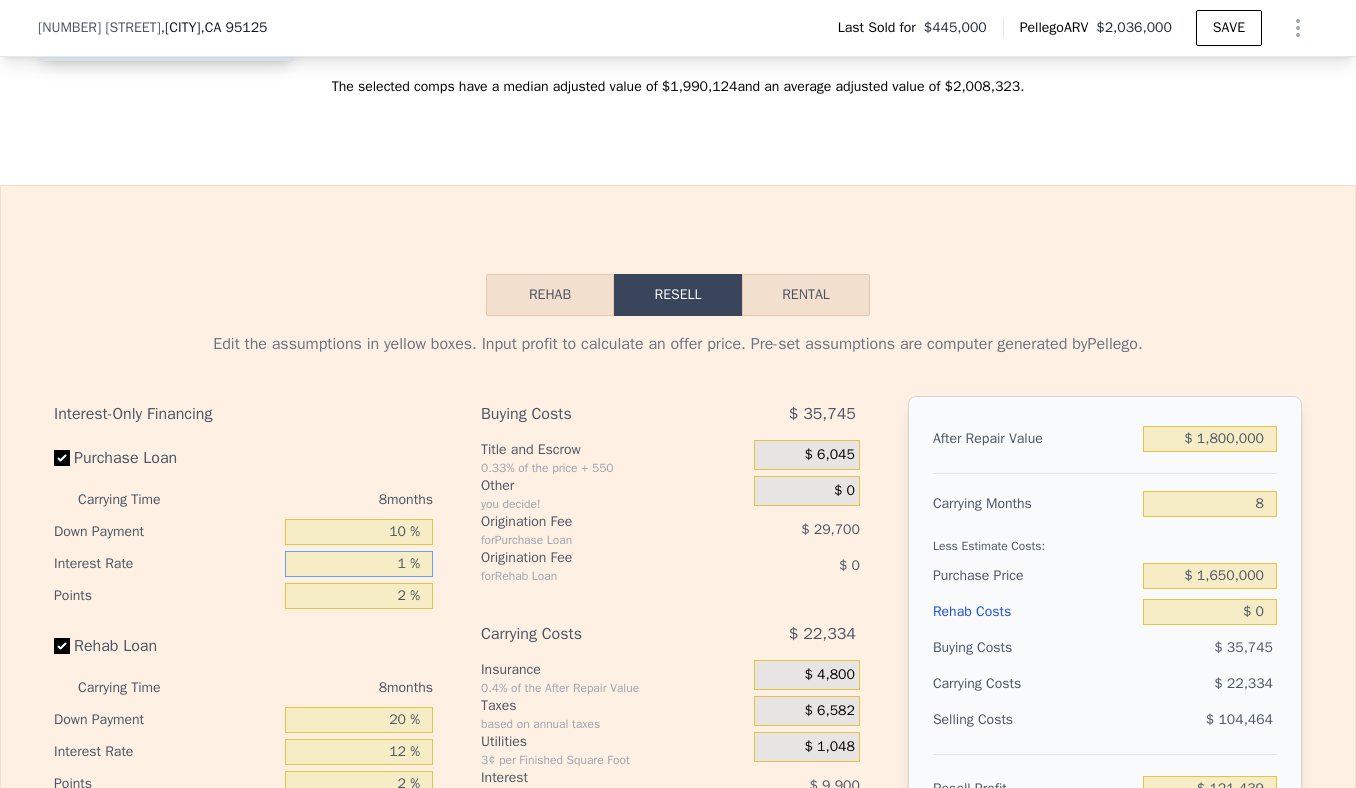 type on "-$ 12,543" 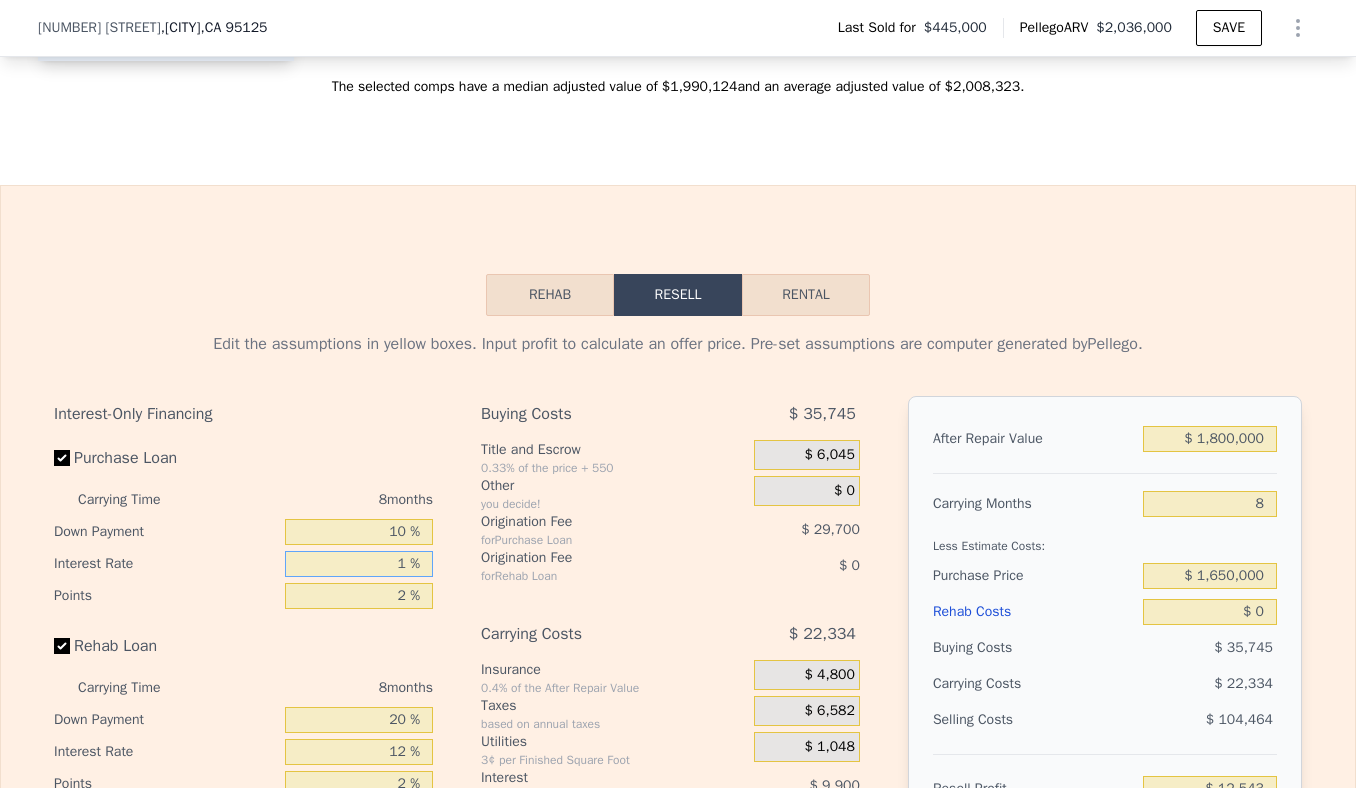 type on "10 %" 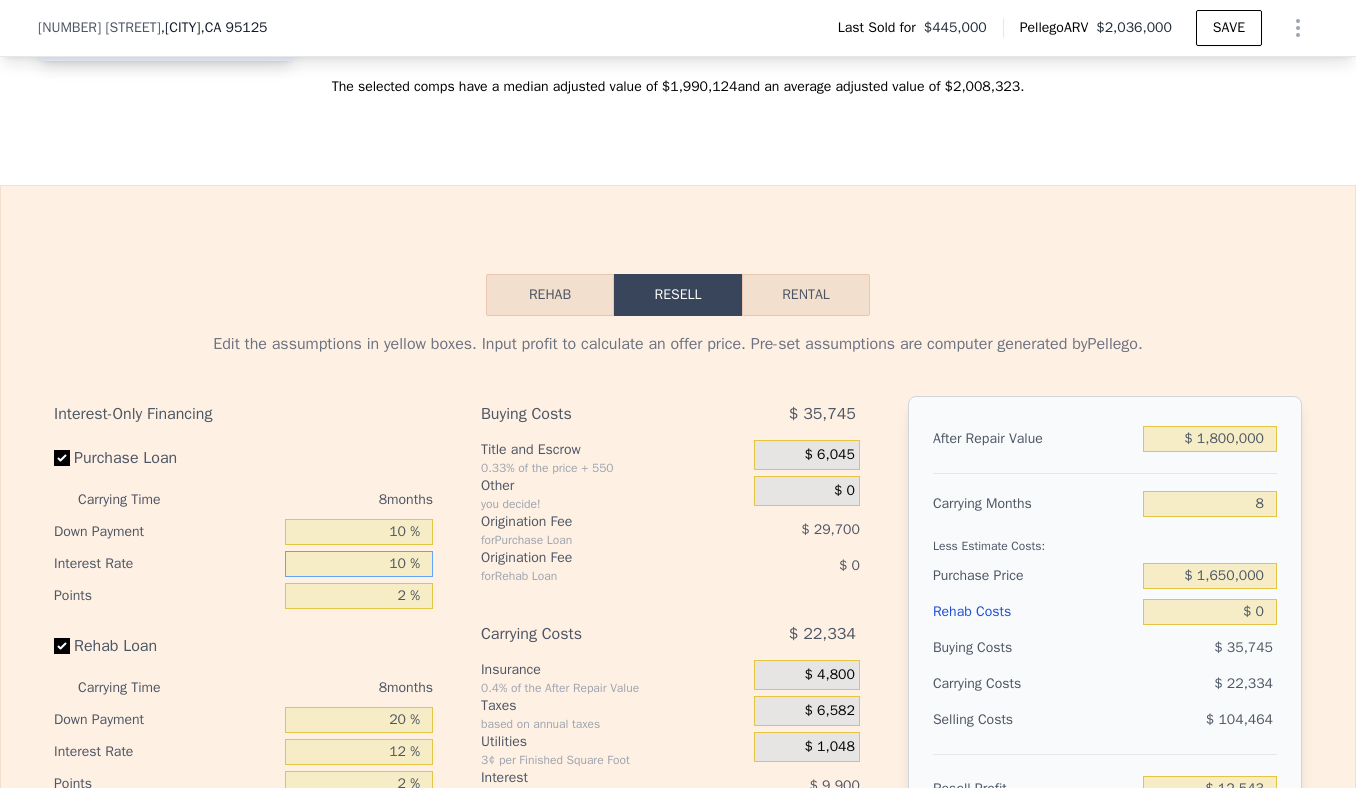 type on "-$ 101,639" 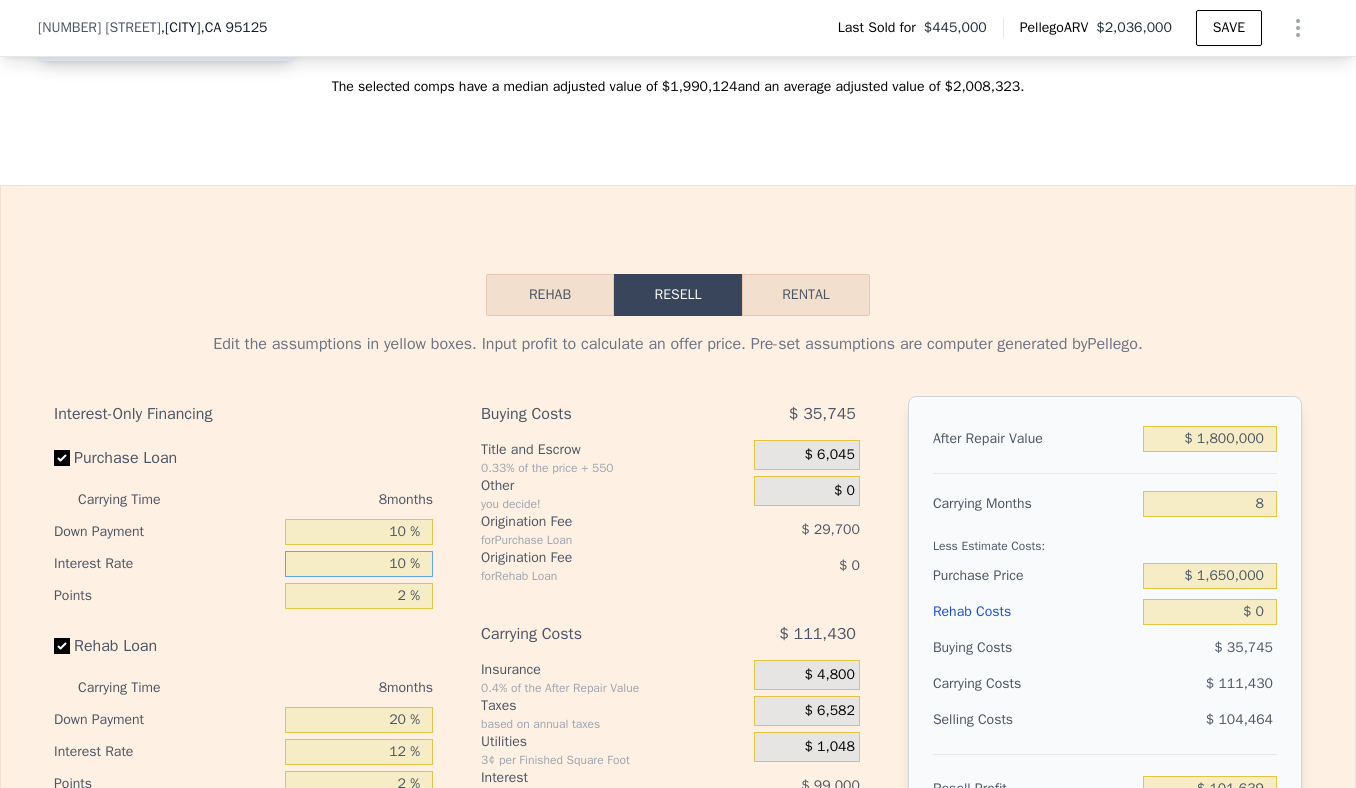 type on "10 %" 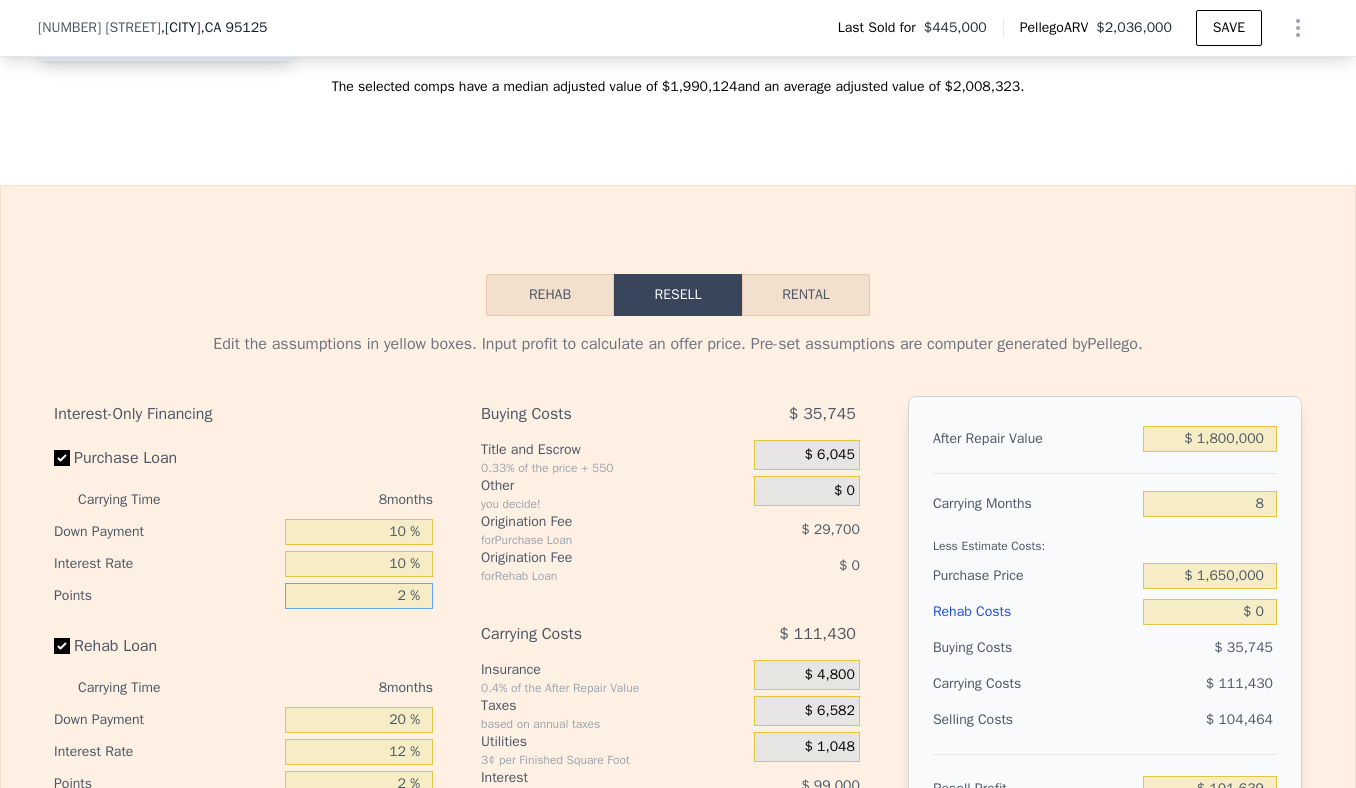 drag, startPoint x: 405, startPoint y: 597, endPoint x: 389, endPoint y: 597, distance: 16 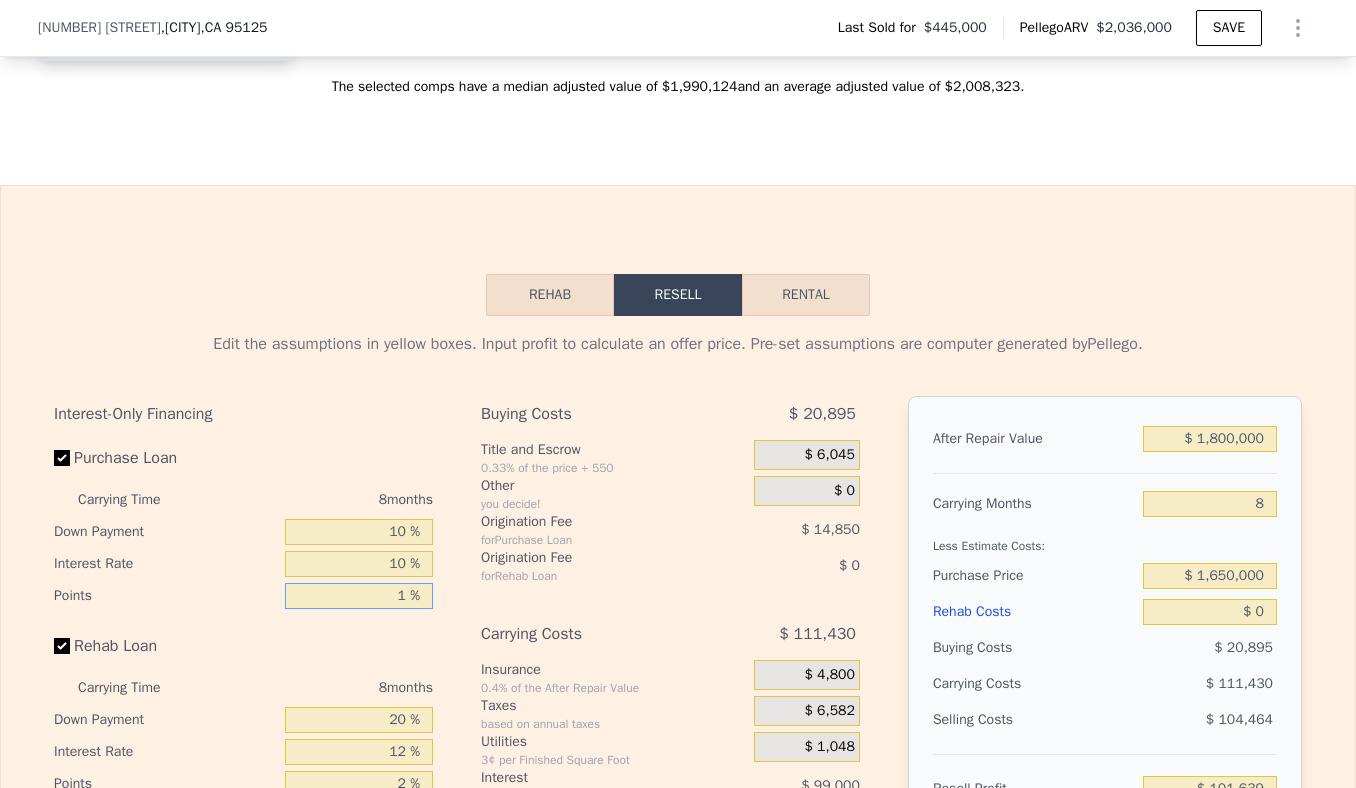 type on "-$ 86,789" 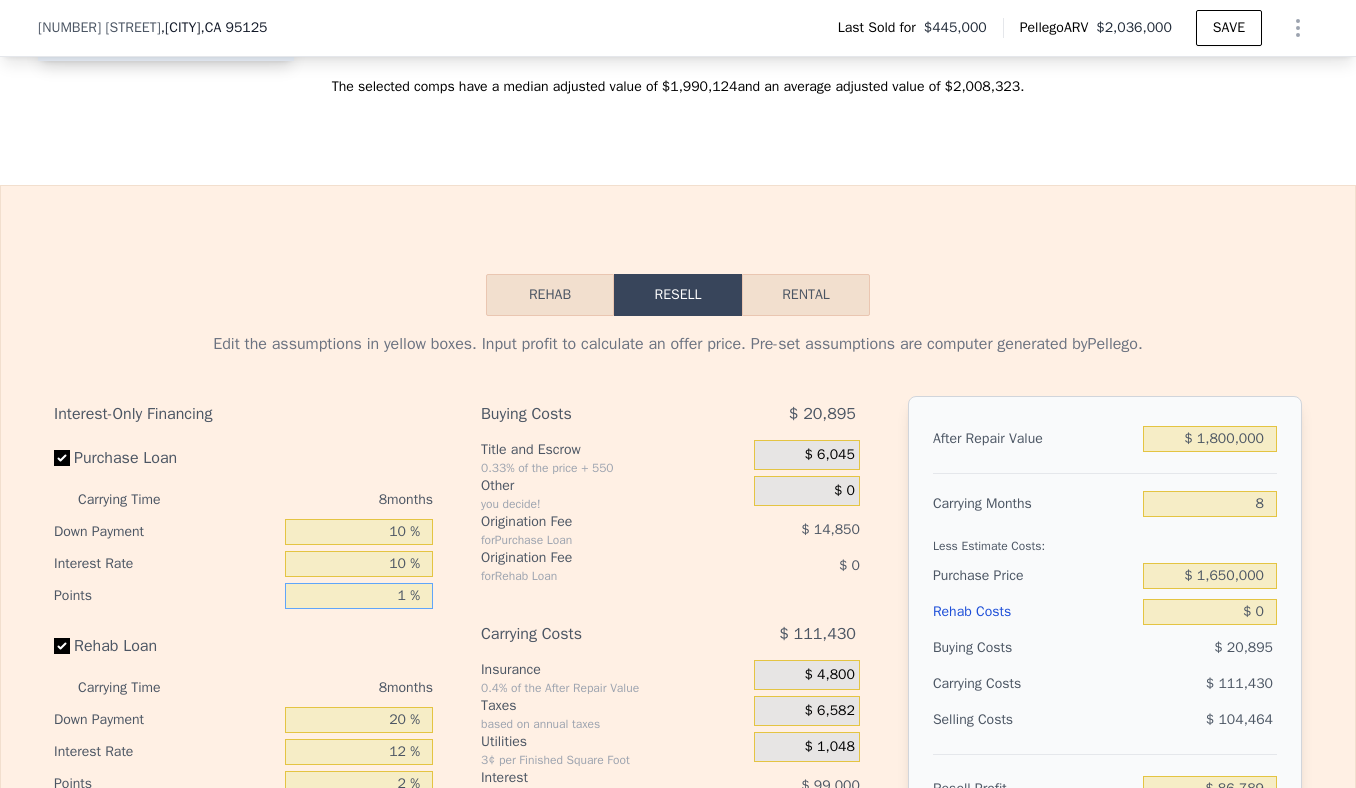 scroll, scrollTop: 2895, scrollLeft: 0, axis: vertical 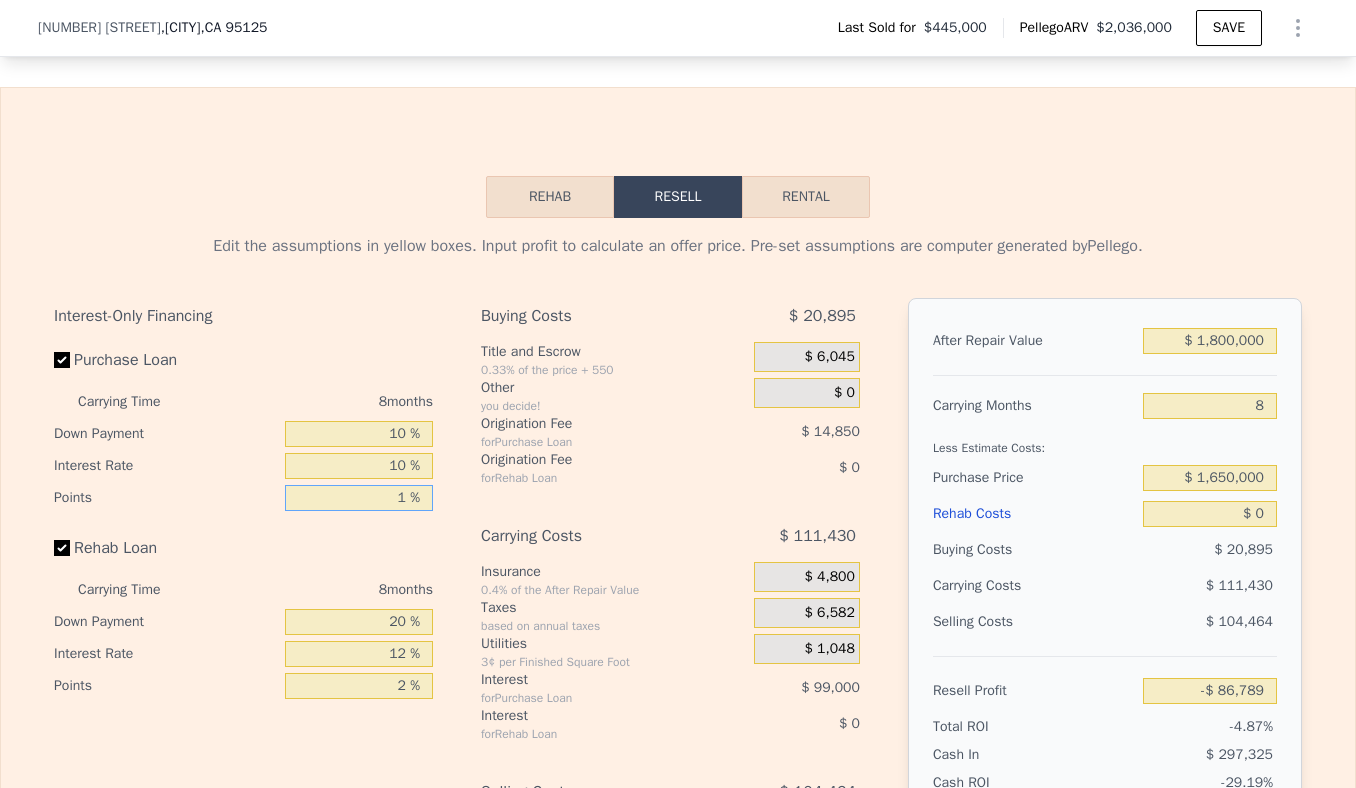 type on "1 %" 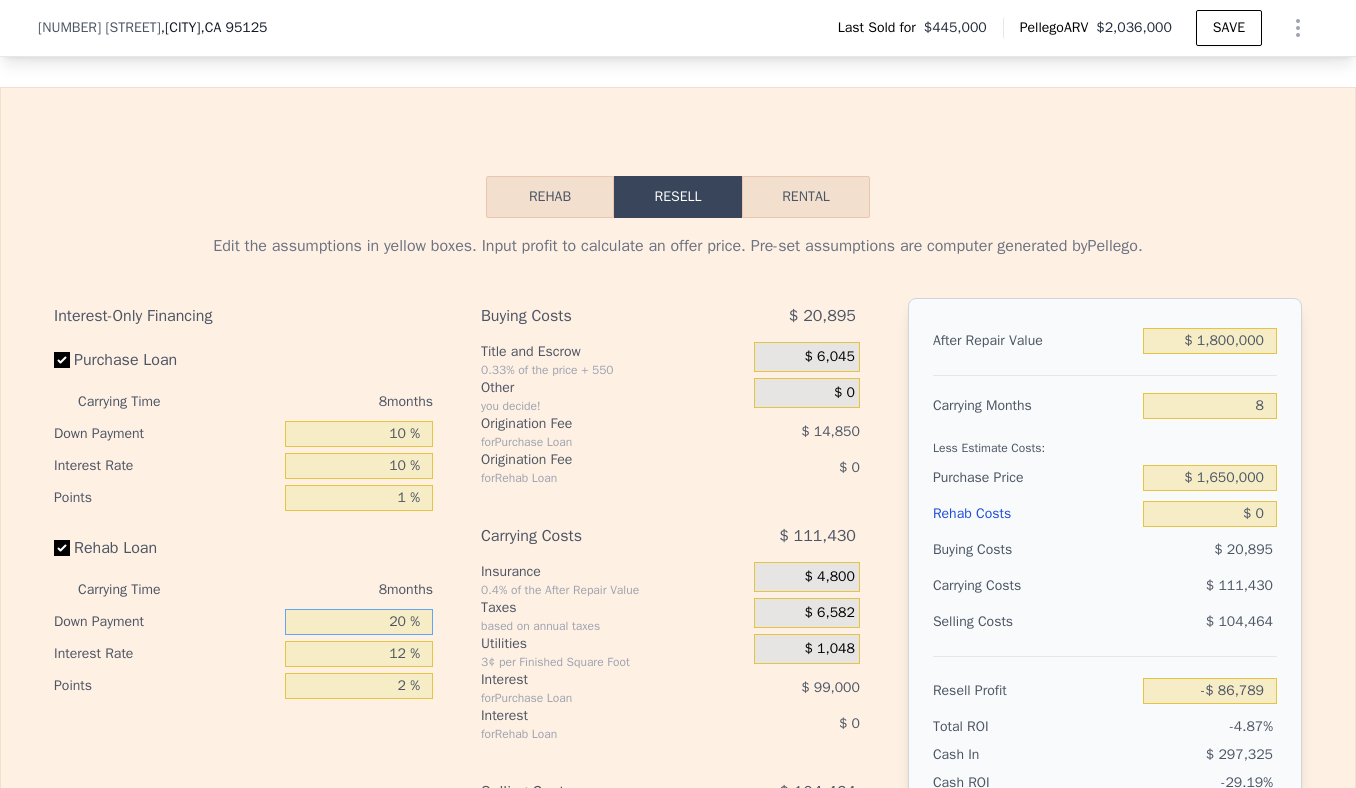 drag, startPoint x: 401, startPoint y: 622, endPoint x: 361, endPoint y: 622, distance: 40 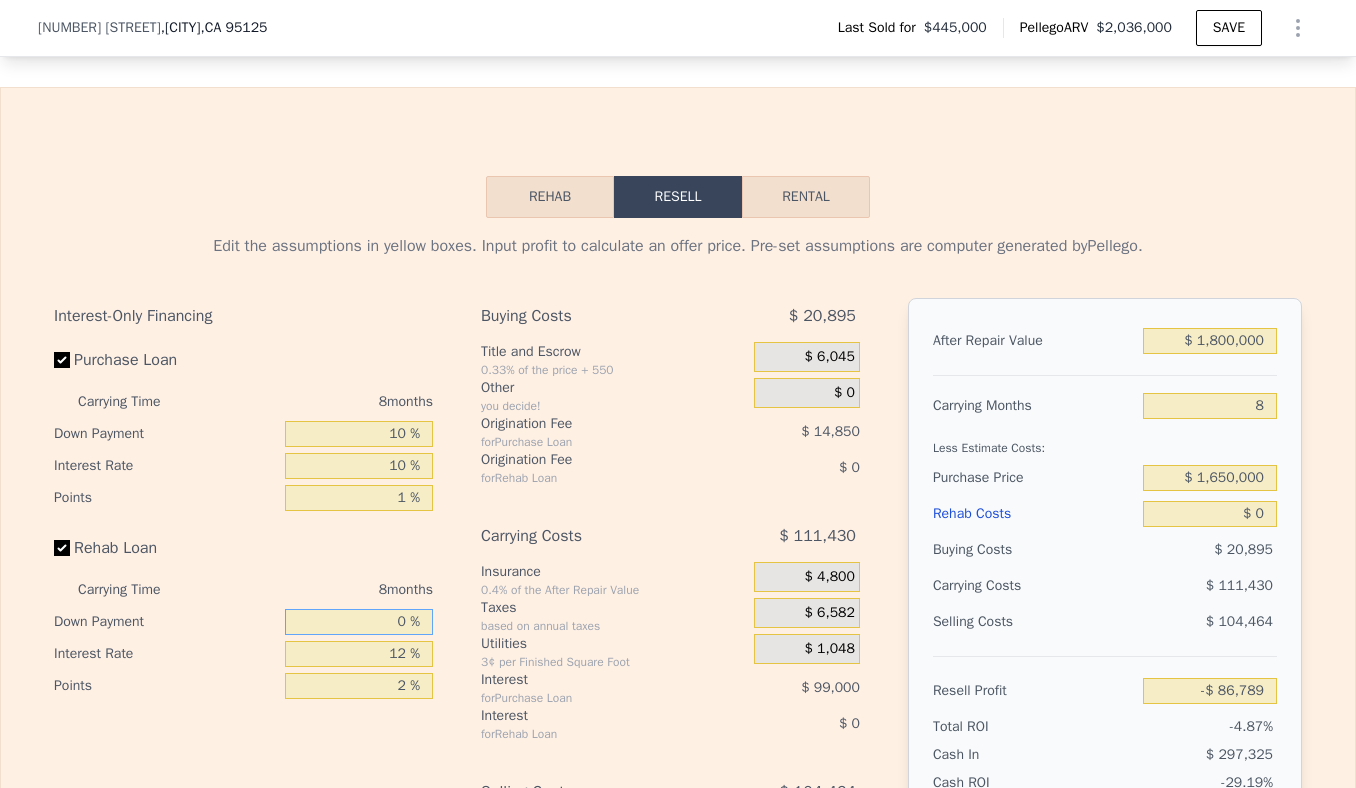 type on "0 %" 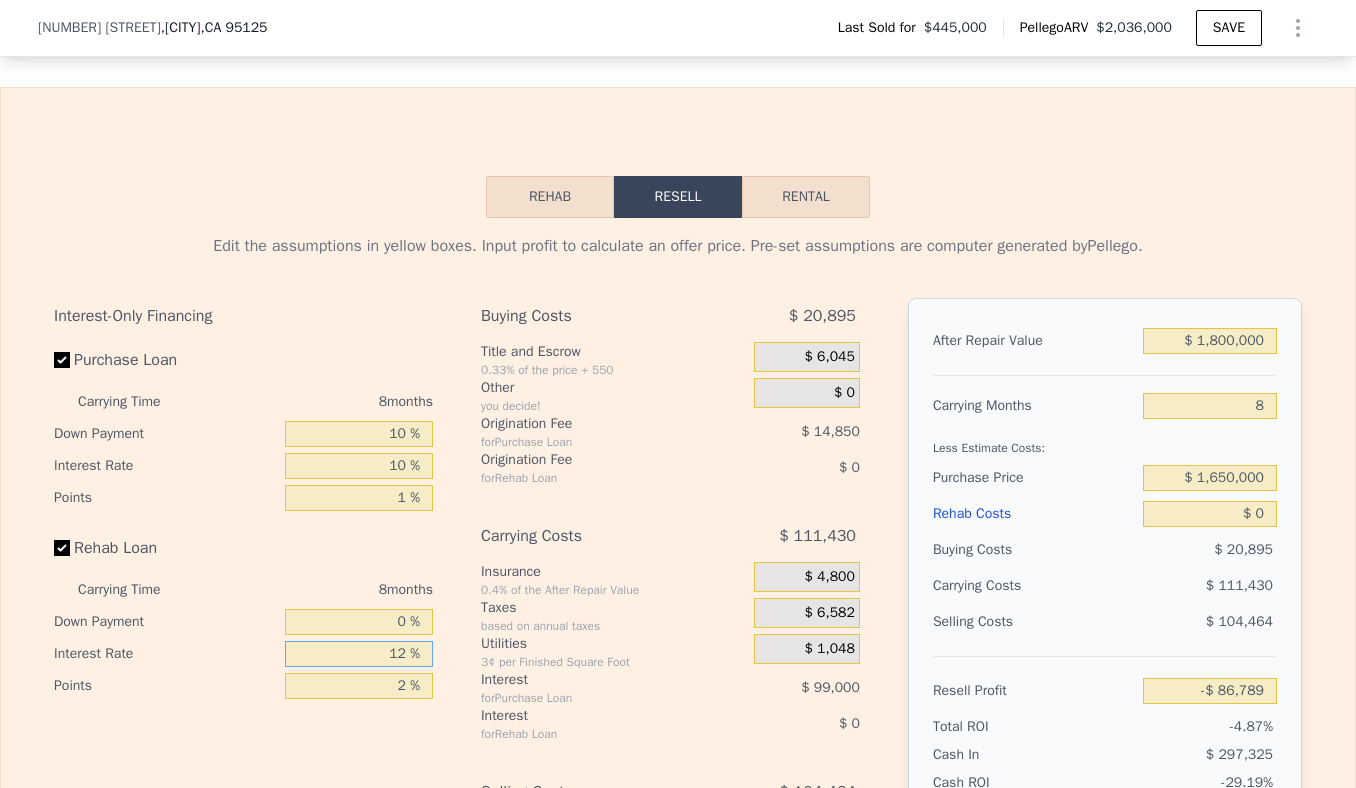 drag, startPoint x: 408, startPoint y: 649, endPoint x: 374, endPoint y: 649, distance: 34 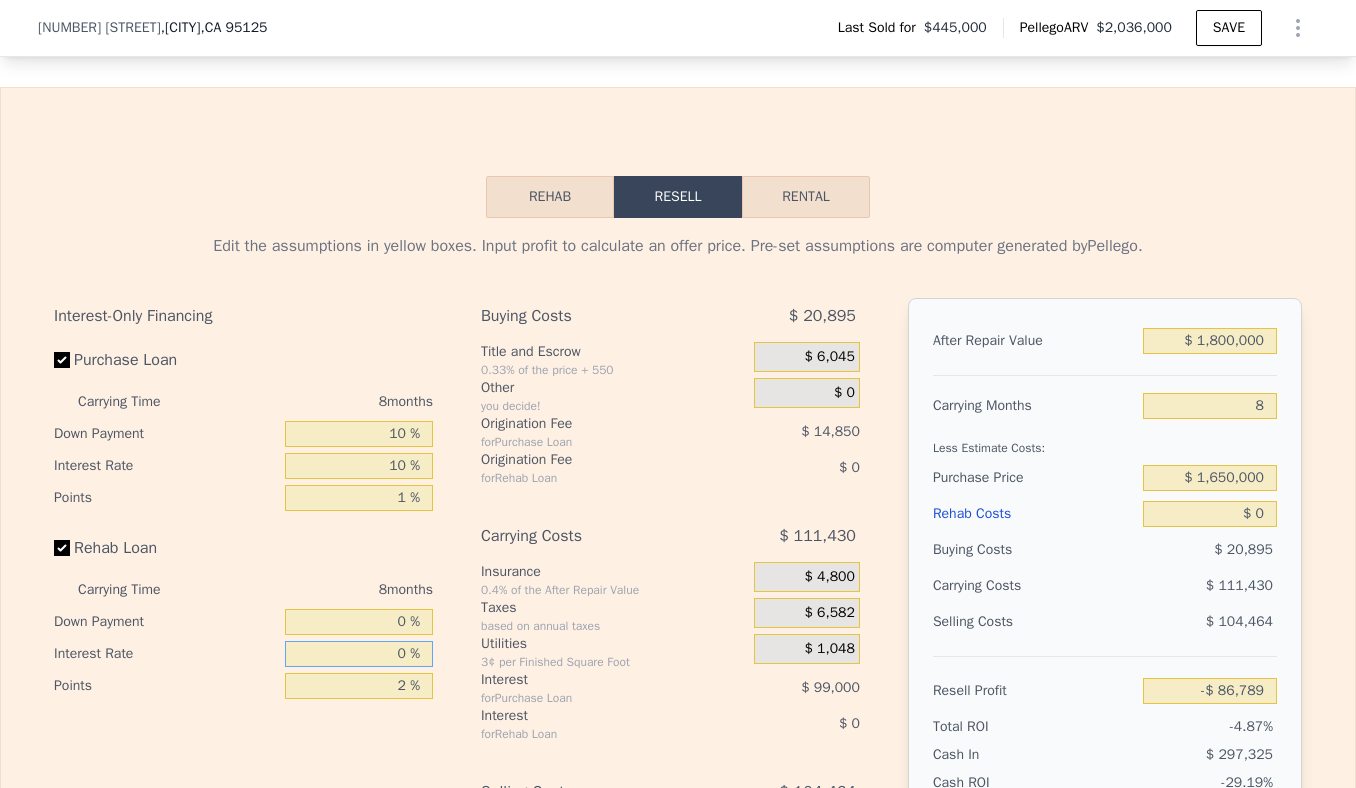 type on "0 %" 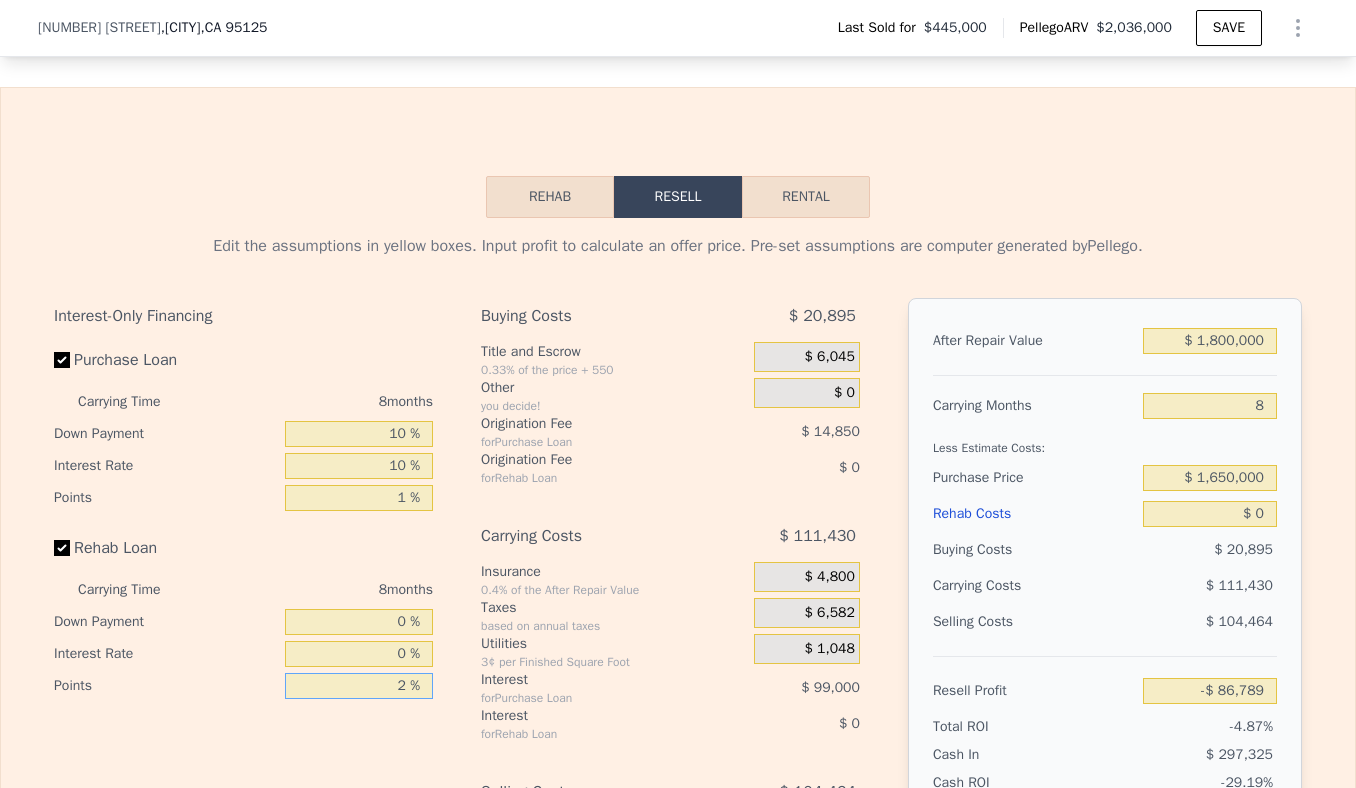 drag, startPoint x: 411, startPoint y: 688, endPoint x: 353, endPoint y: 688, distance: 58 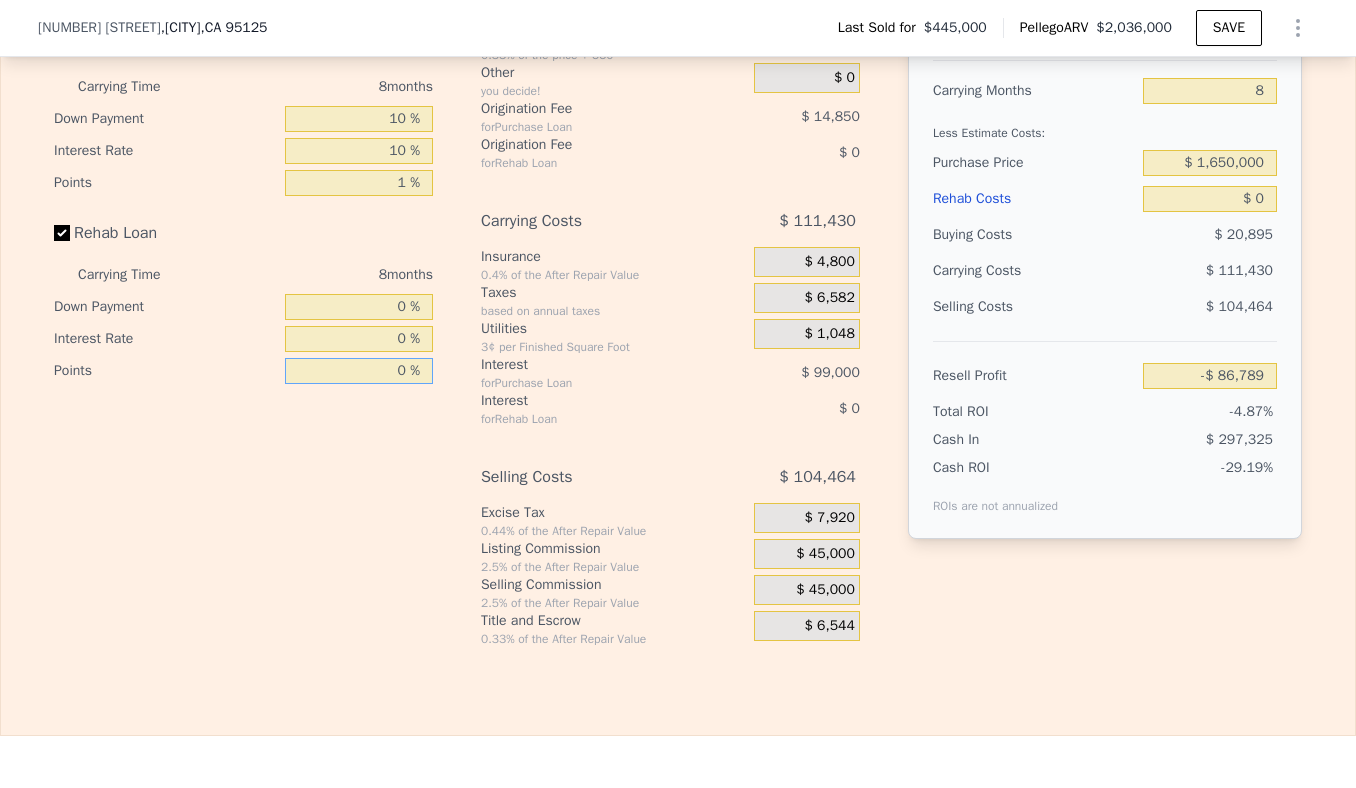 scroll, scrollTop: 3176, scrollLeft: 0, axis: vertical 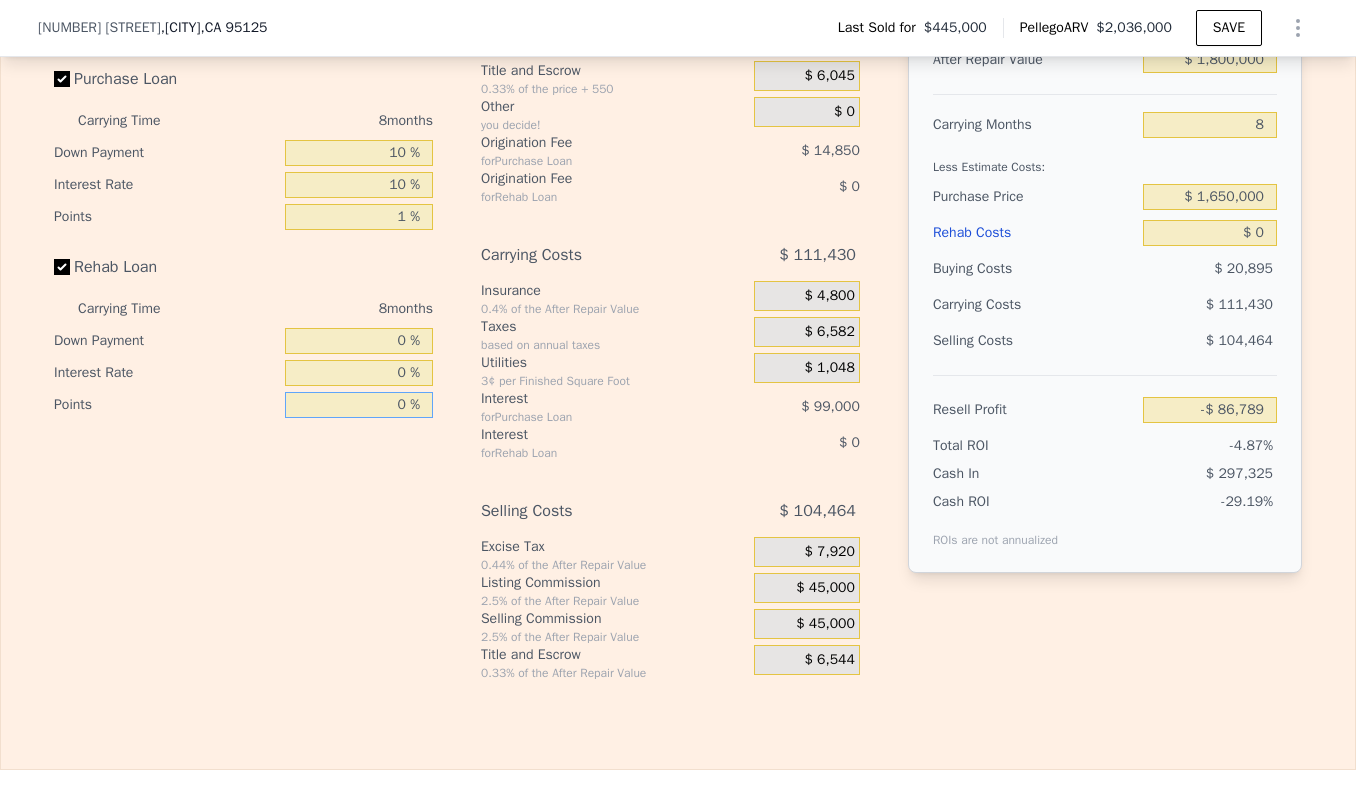 type on "0 %" 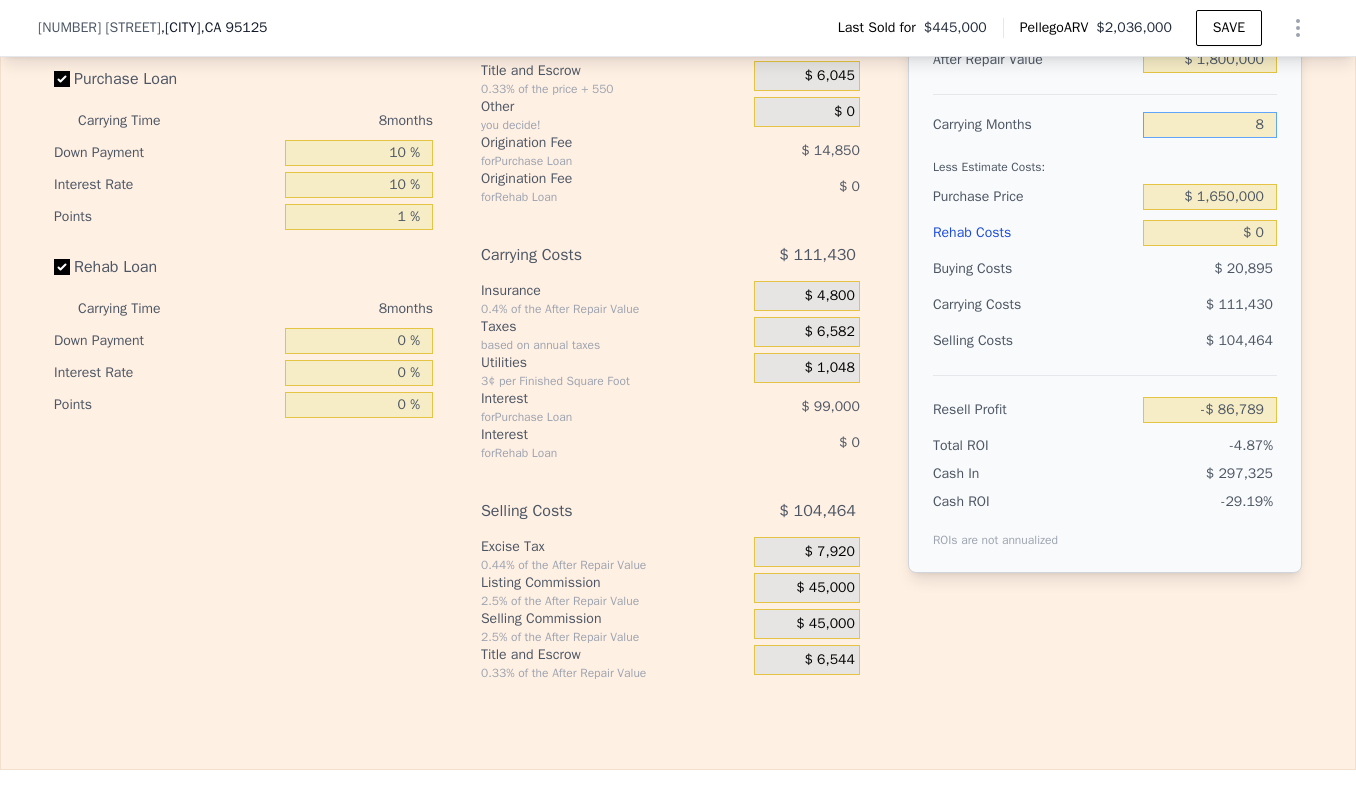 drag, startPoint x: 1267, startPoint y: 129, endPoint x: 1233, endPoint y: 129, distance: 34 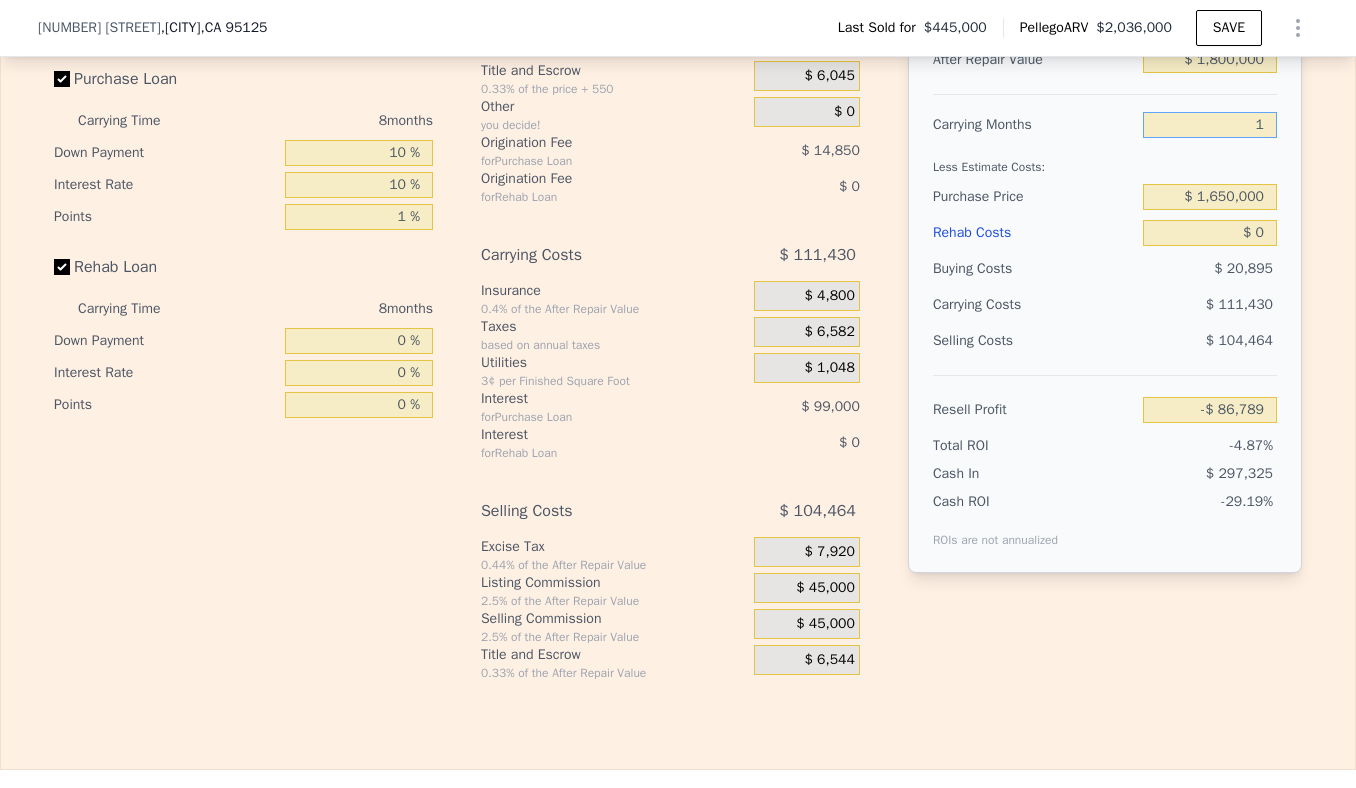 type on "$ 10,712" 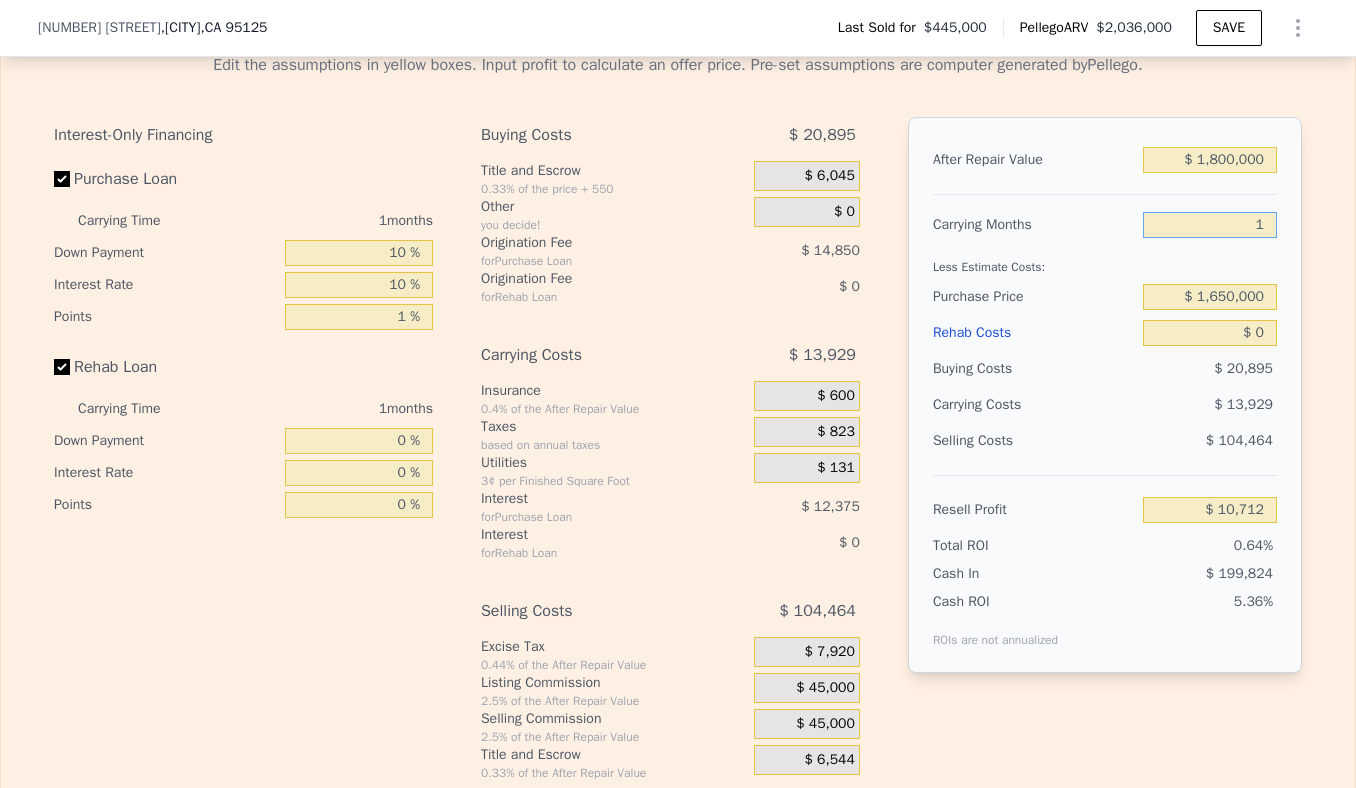 scroll, scrollTop: 3074, scrollLeft: 0, axis: vertical 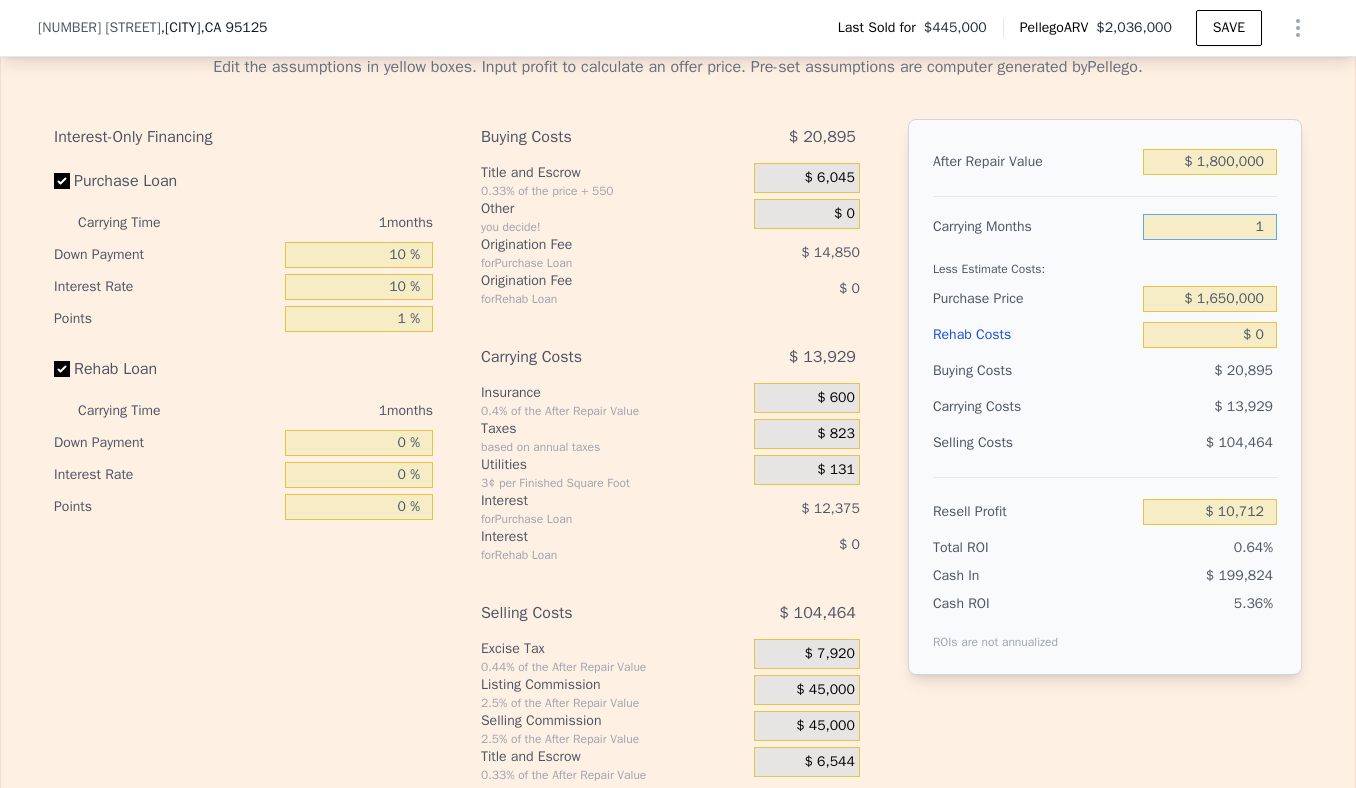 type on "1" 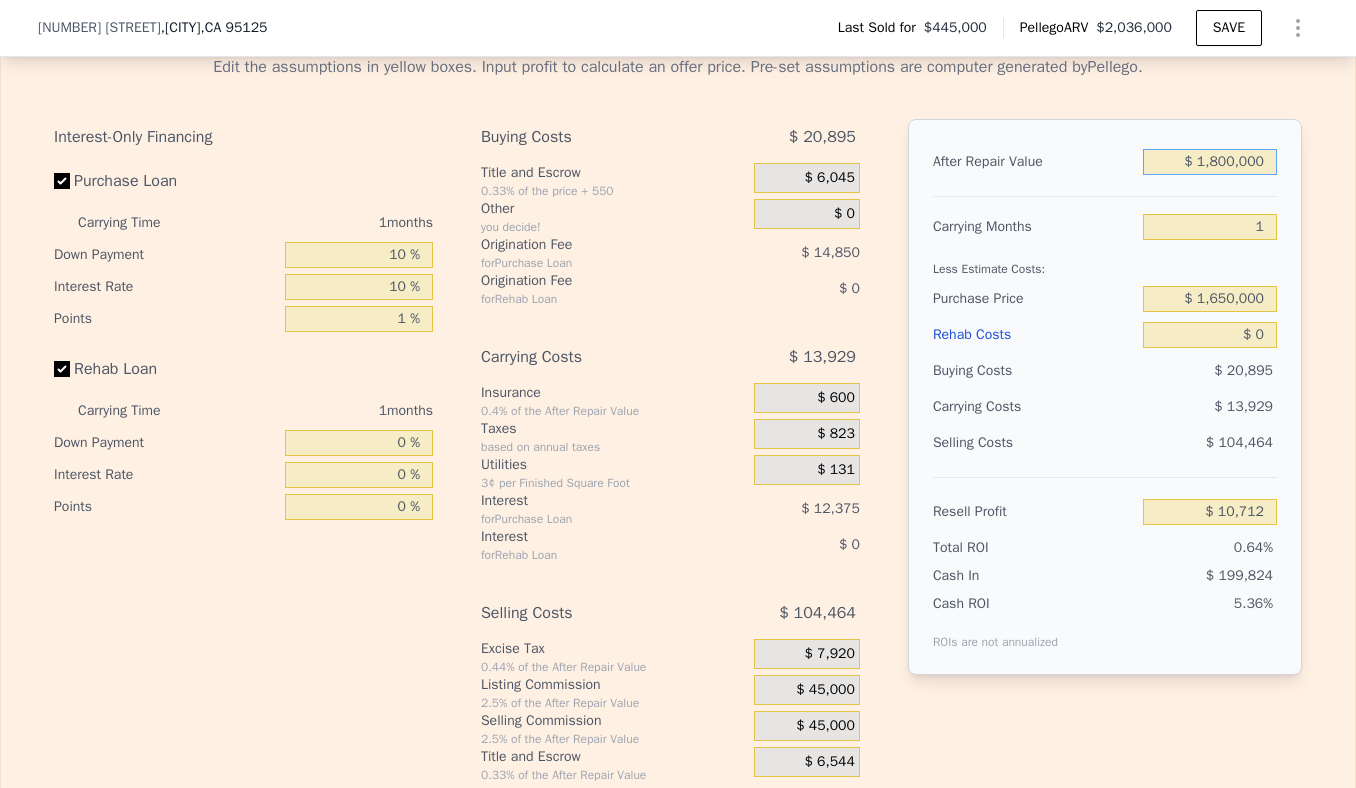 drag, startPoint x: 1270, startPoint y: 159, endPoint x: 1222, endPoint y: 158, distance: 48.010414 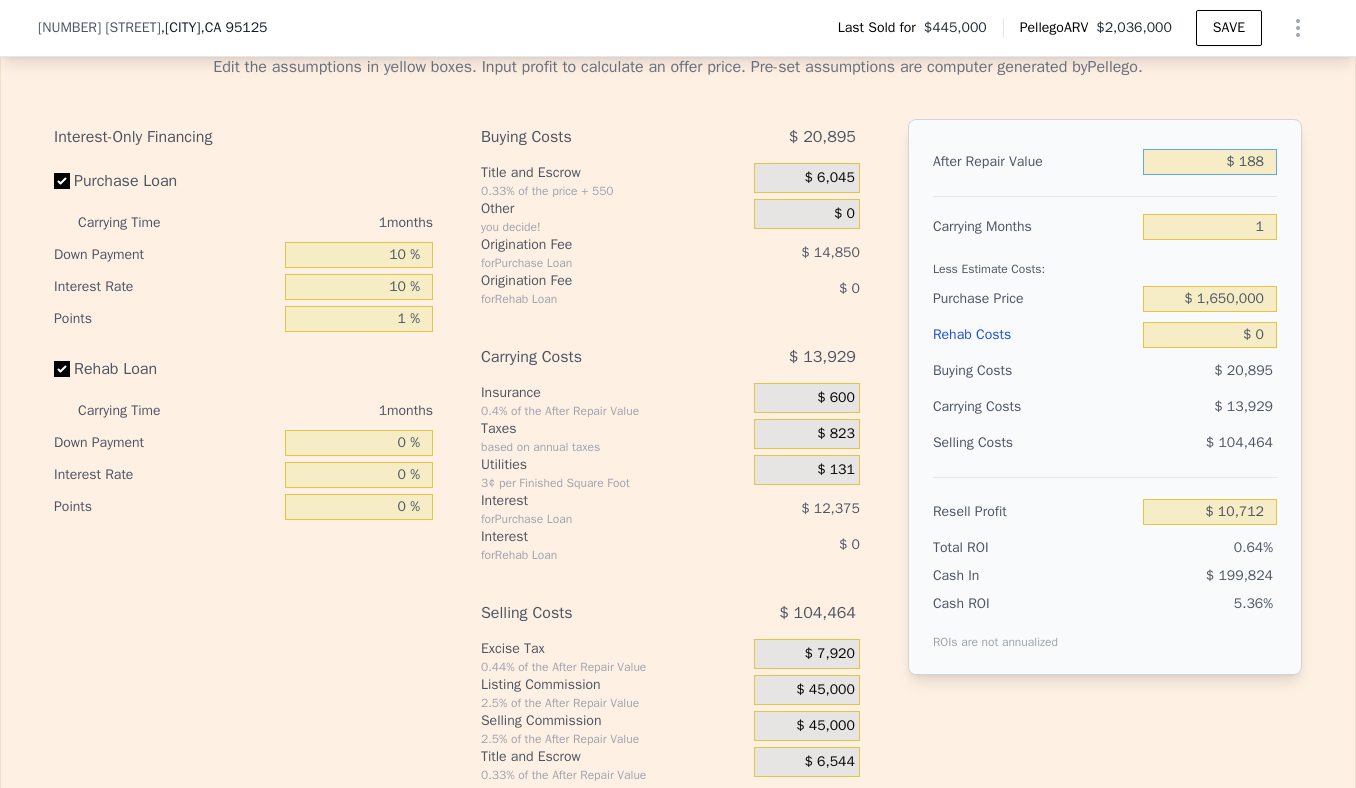 type on "-$ 1,684,598" 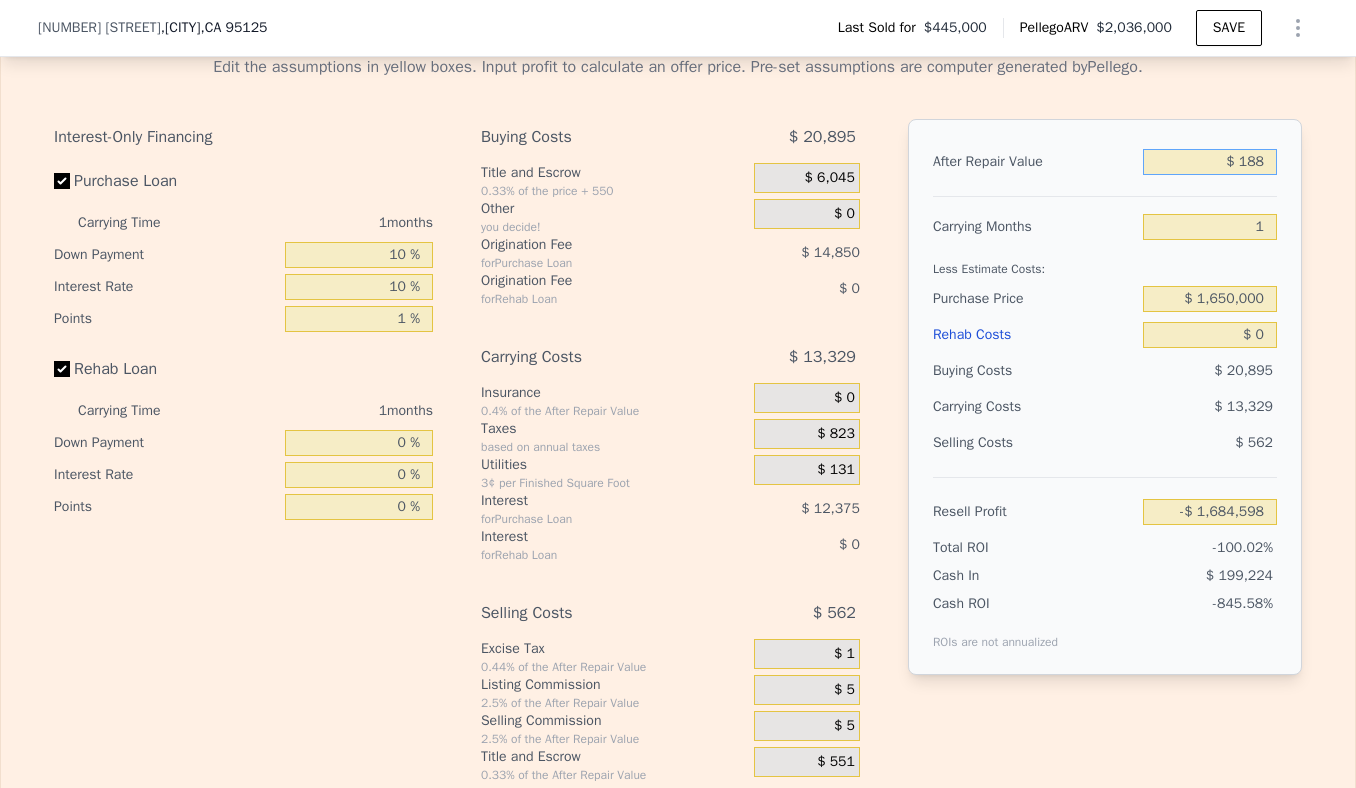 type on "$ 1,880" 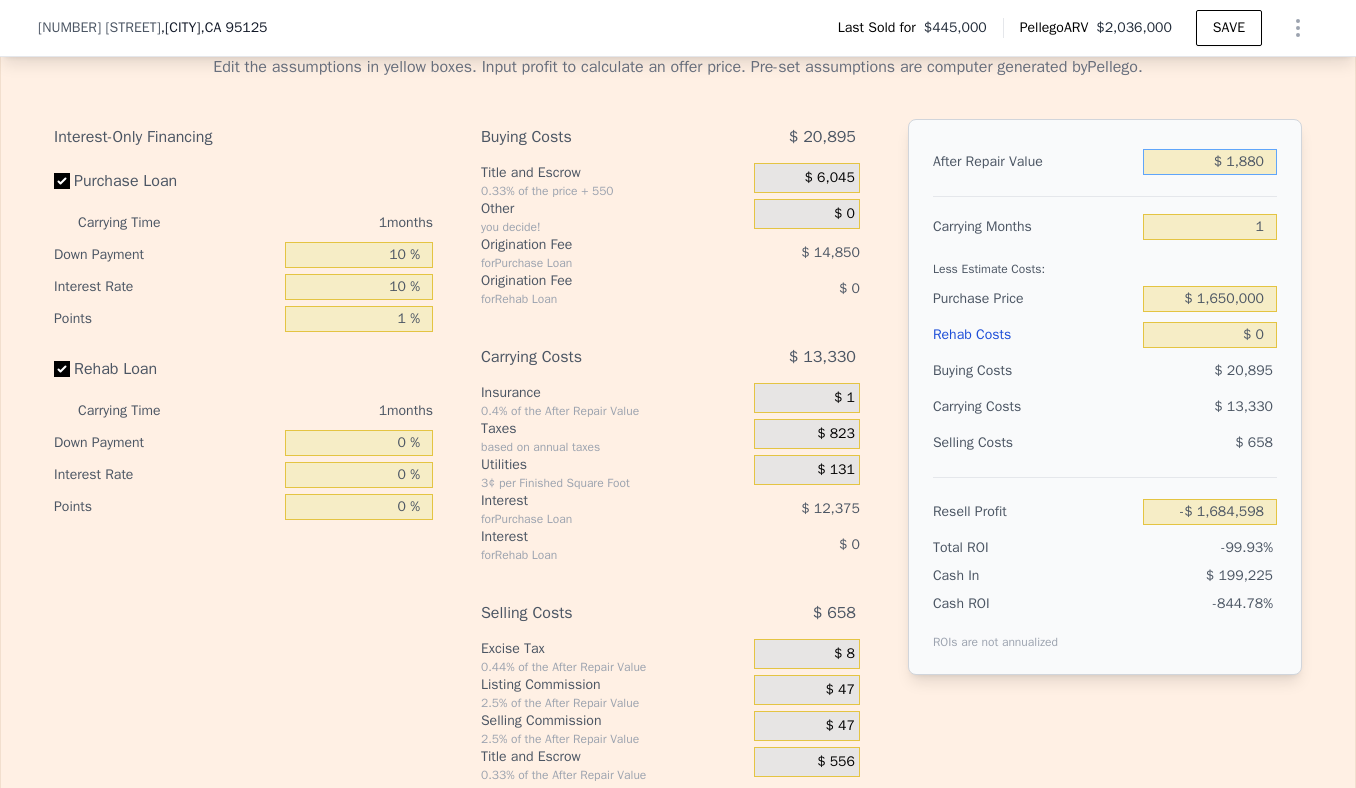 type on "-$ 1,683,003" 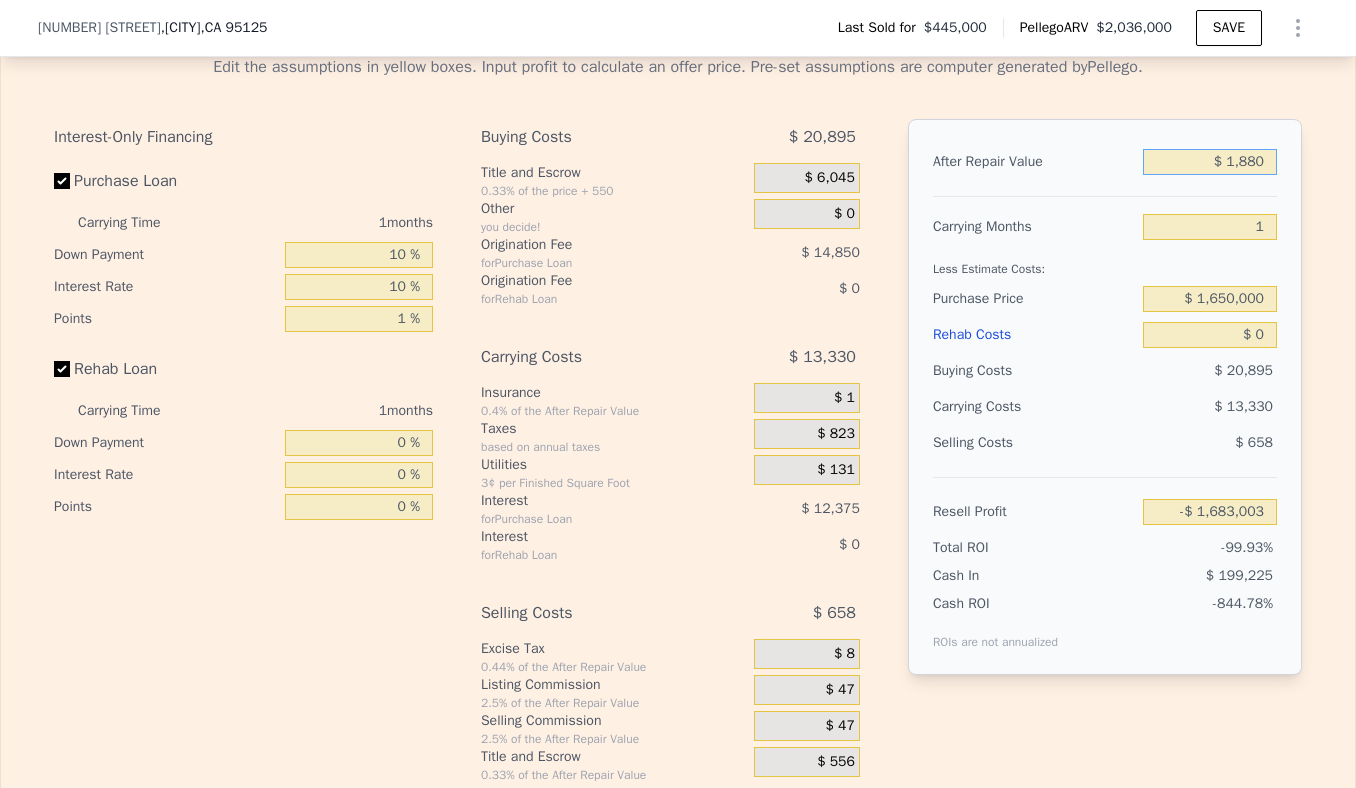 type on "$ 18,800" 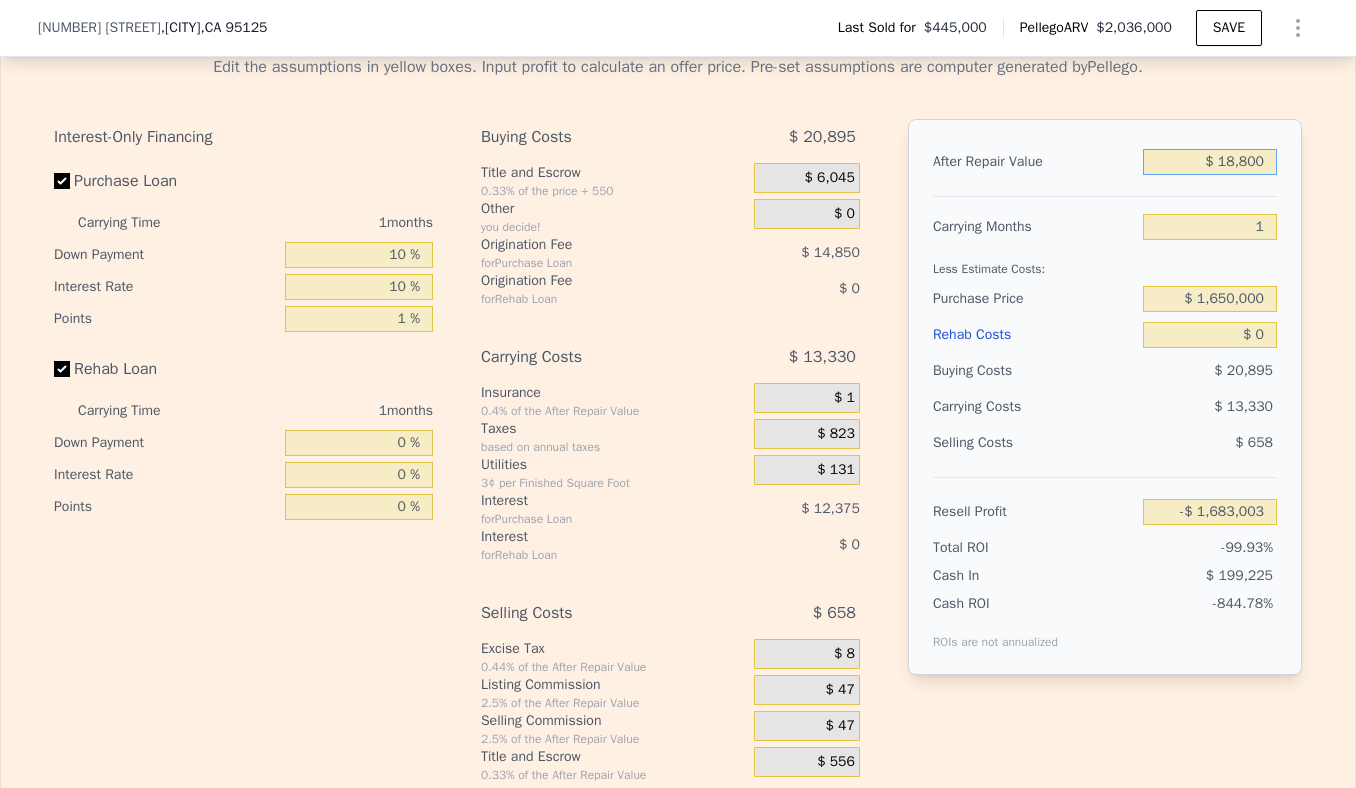 type on "-$ 1,667,066" 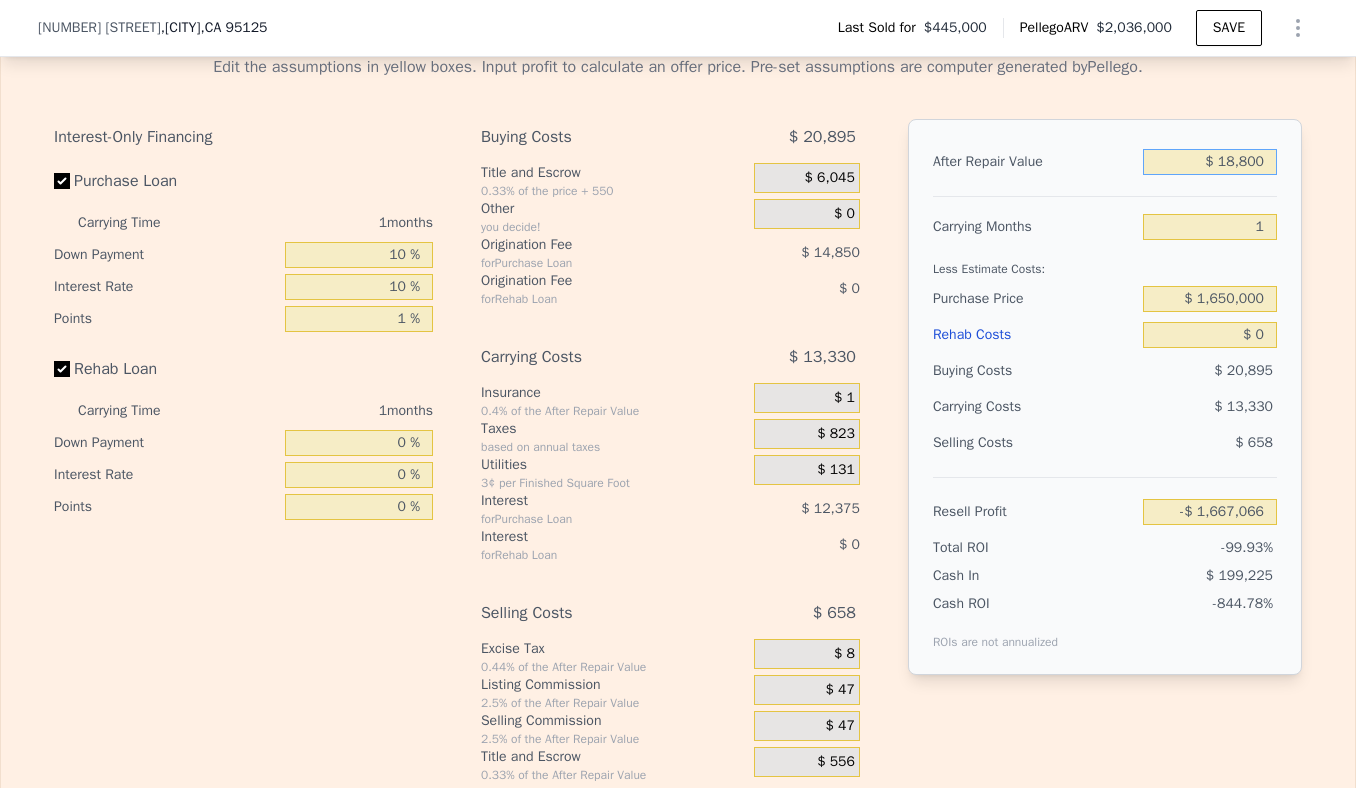 type on "$ 188,000" 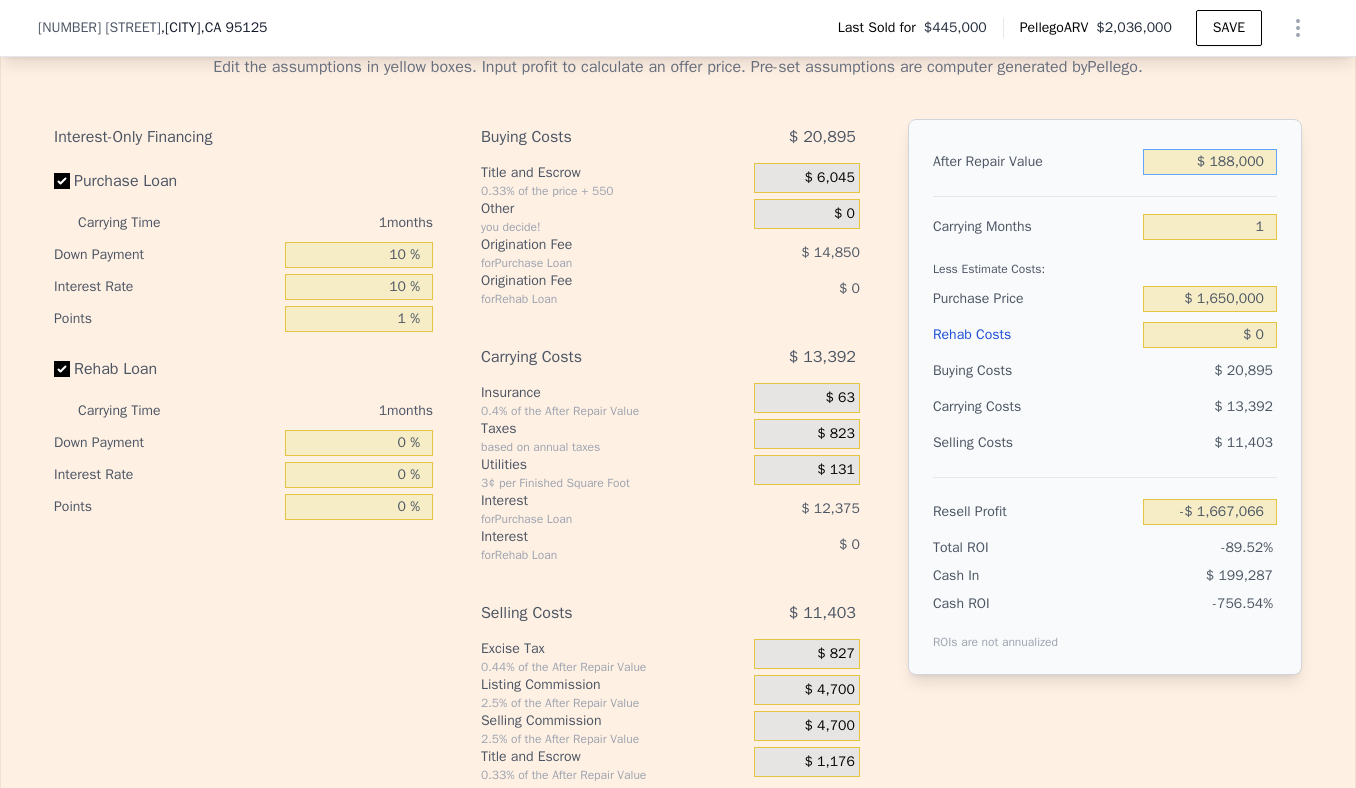 type on "-$ 1,507,690" 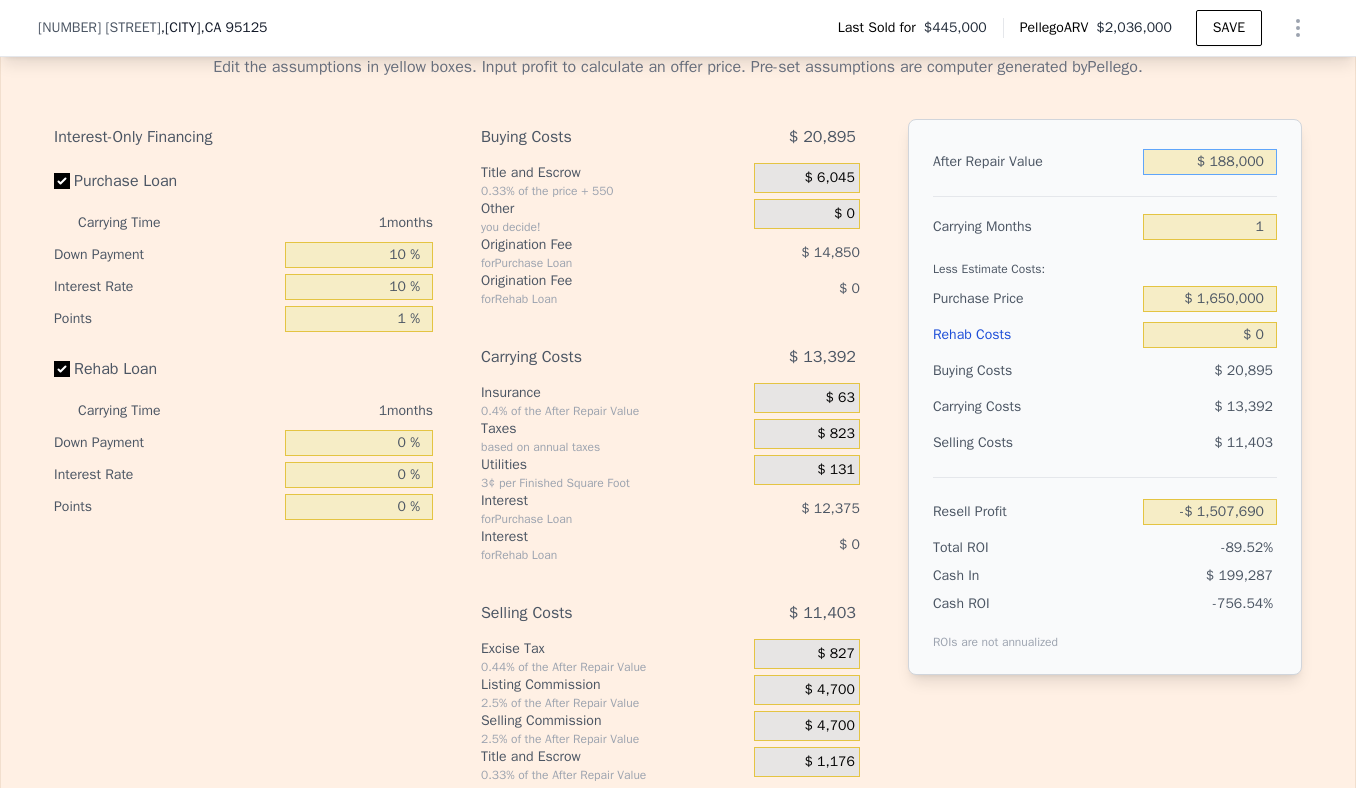 type on "$ 1,880,000" 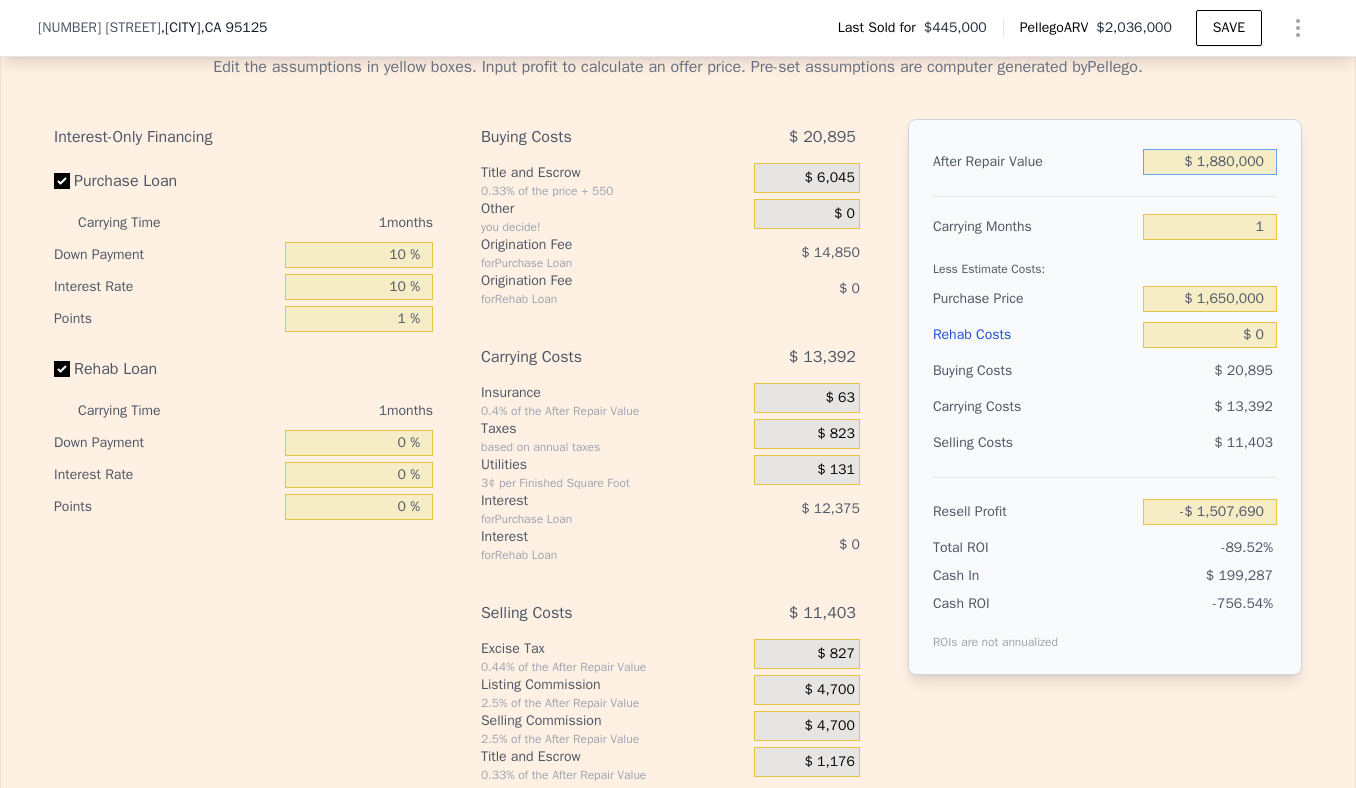 type on "$ 86,067" 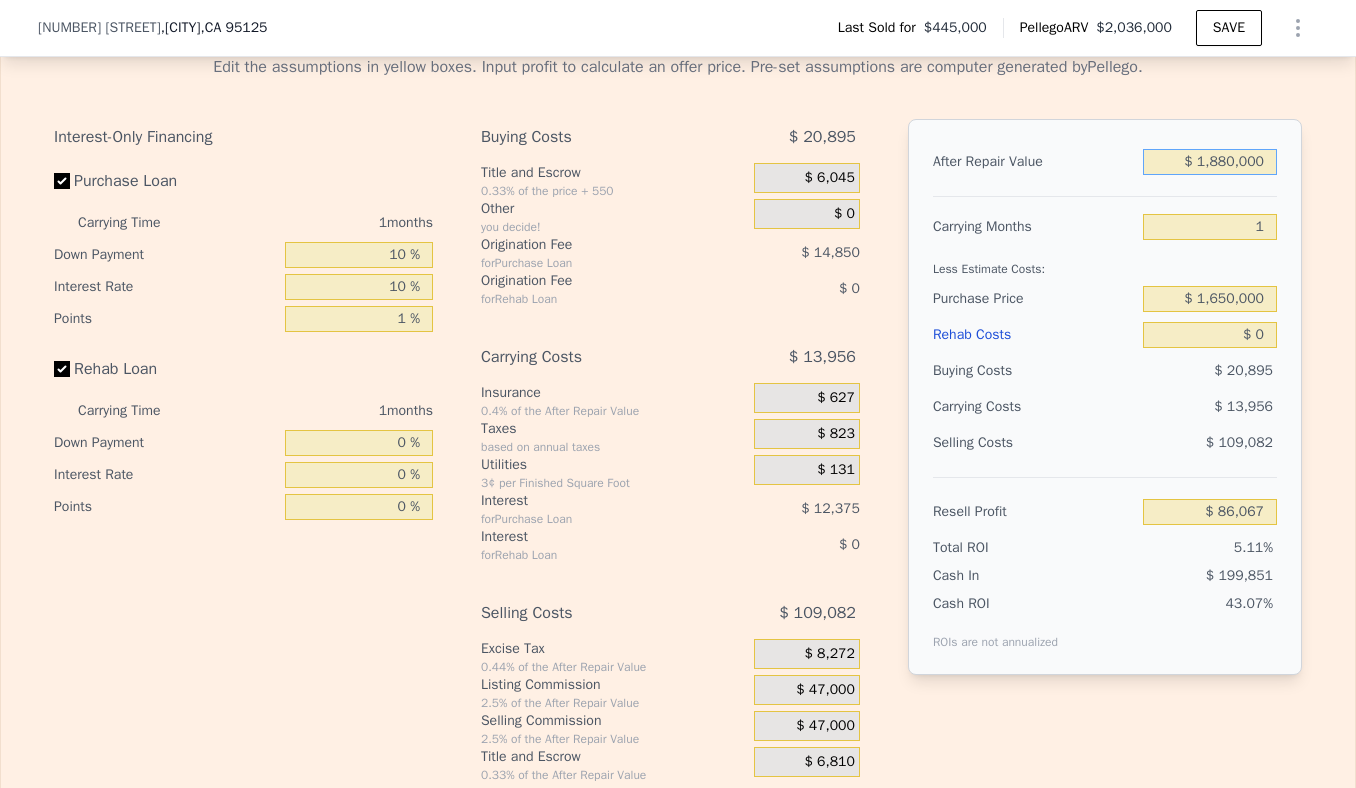 type on "$ 1,880,000" 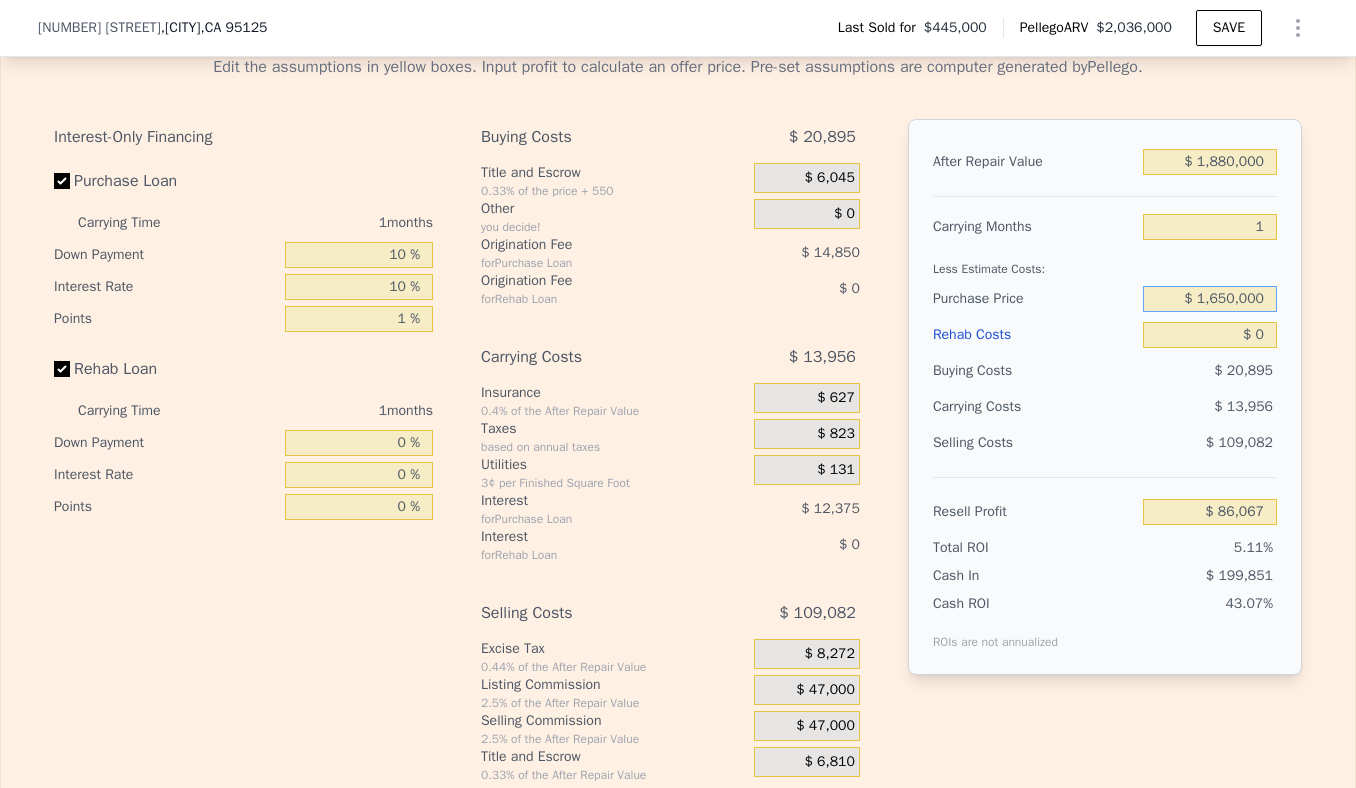 click on "$ 1,650,000" at bounding box center [1210, 299] 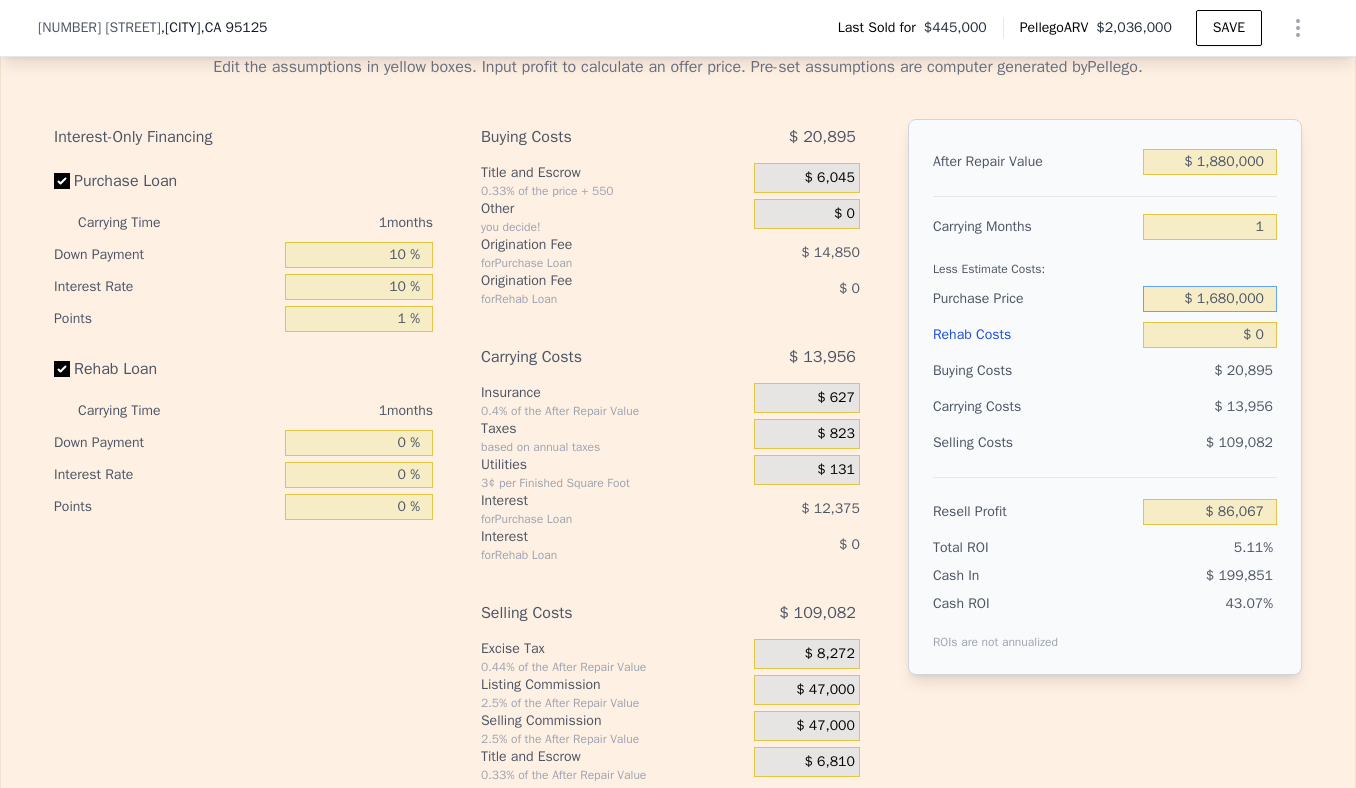 type on "$ 1,680,000" 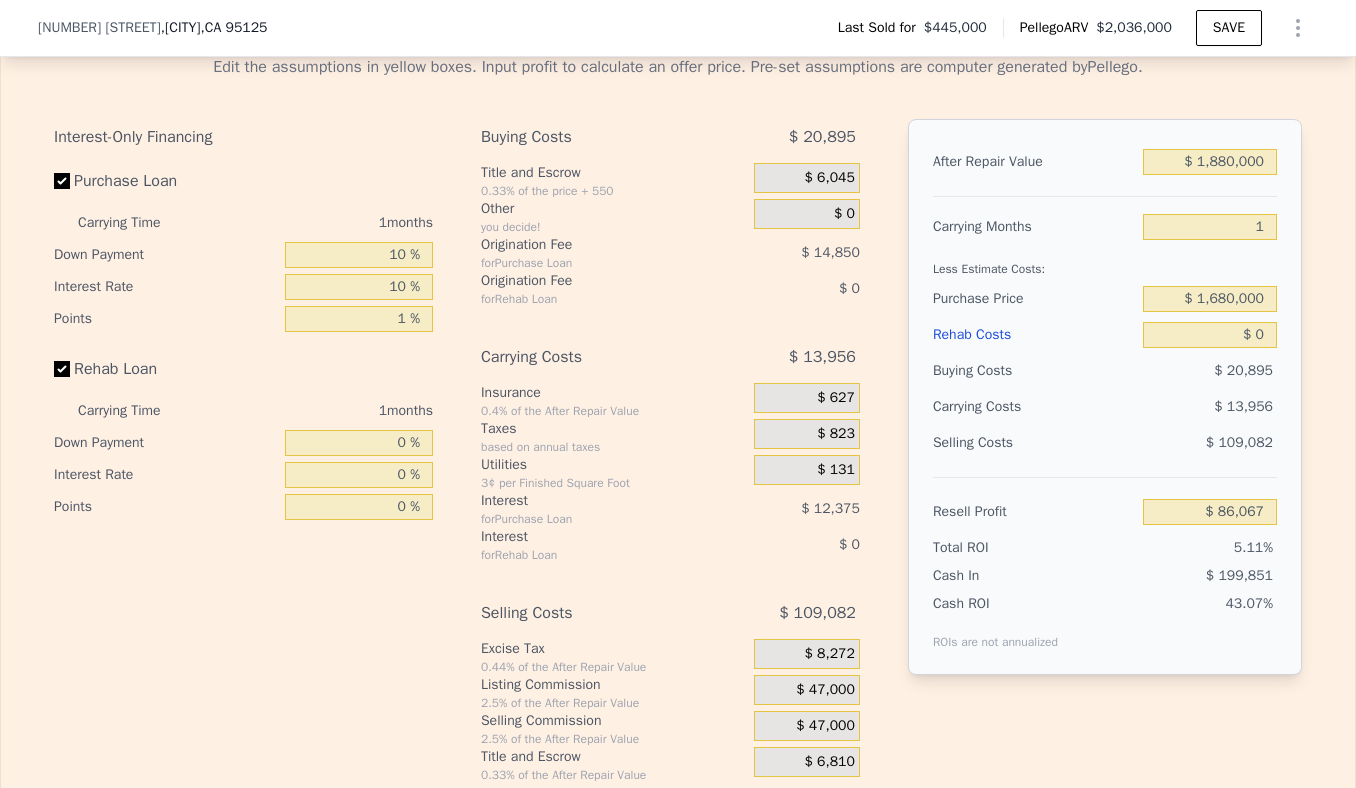 click on "$ 13,956" at bounding box center [1171, 407] 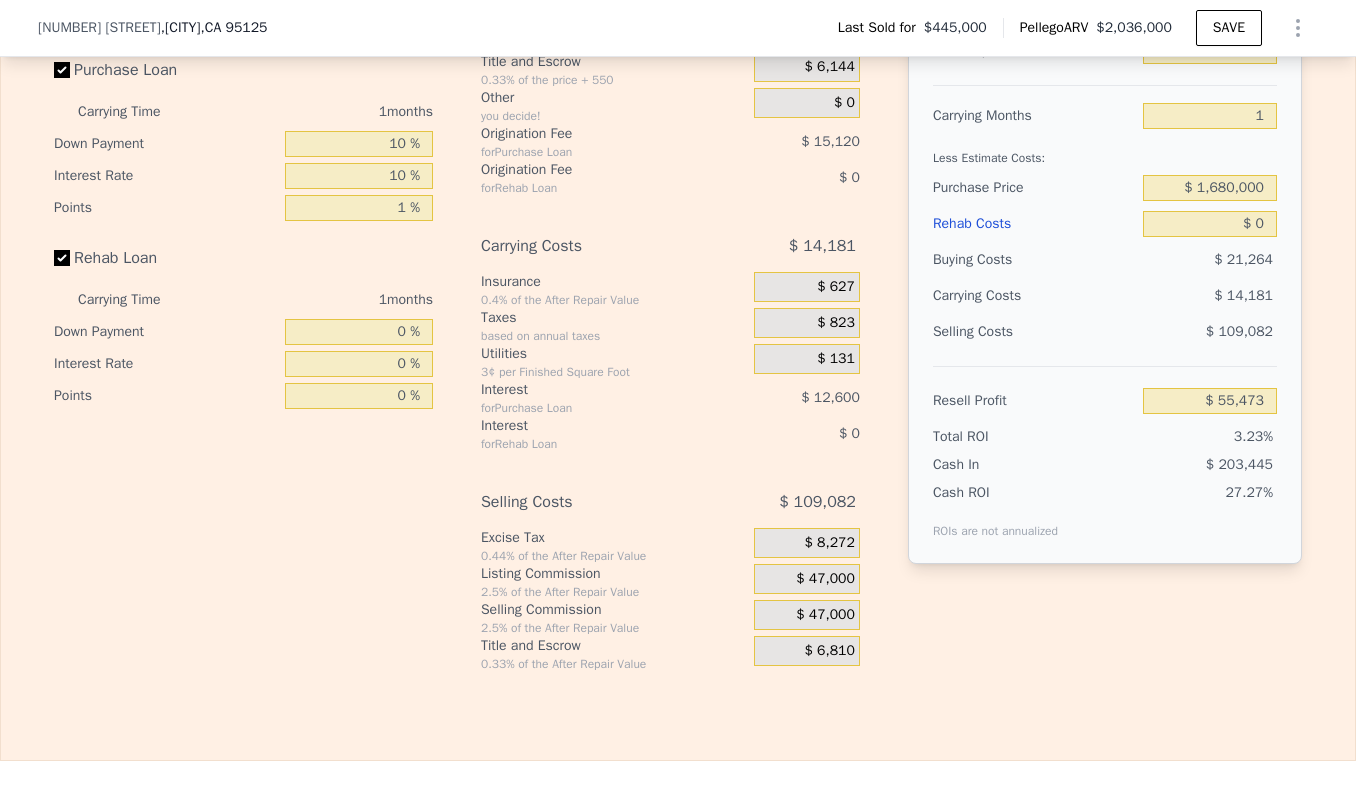 scroll, scrollTop: 3202, scrollLeft: 0, axis: vertical 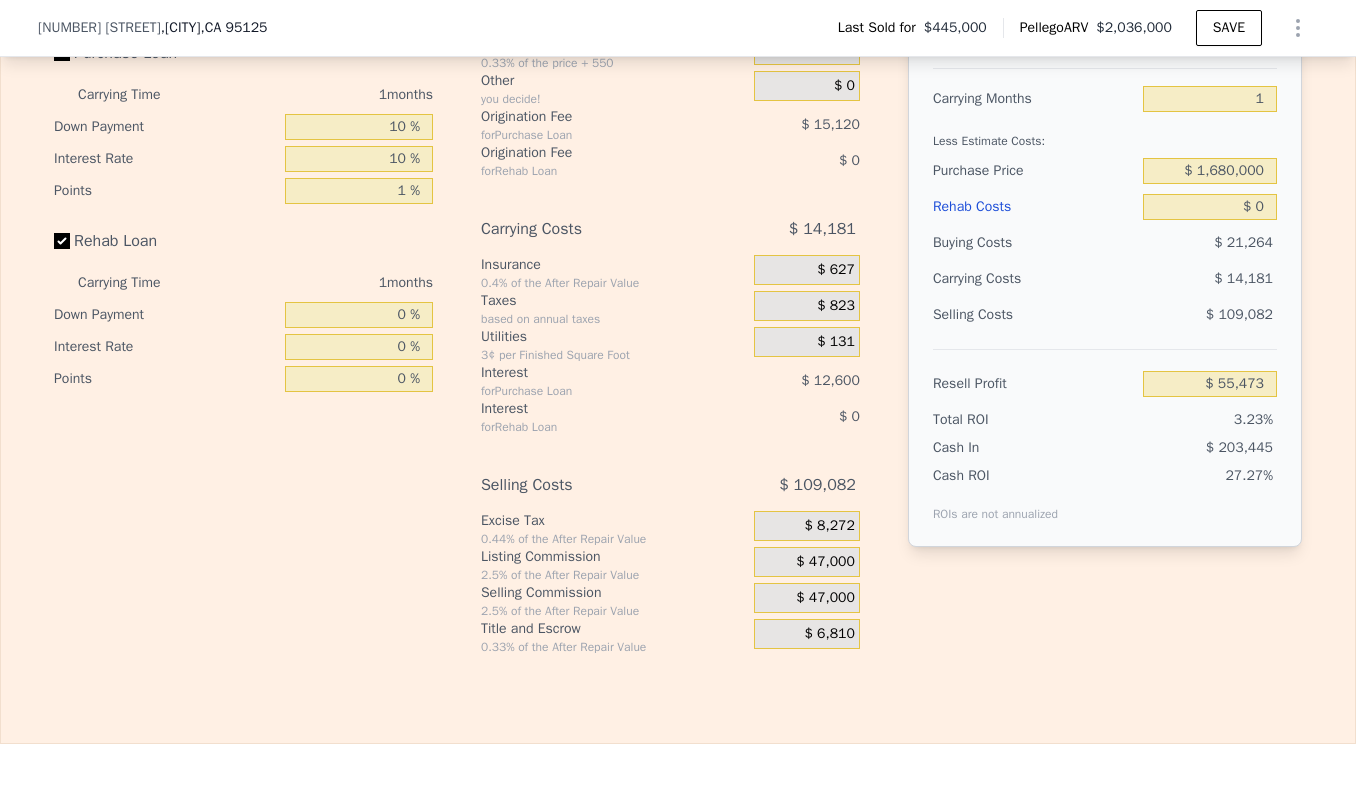 click on "$ 47,000" at bounding box center [825, 562] 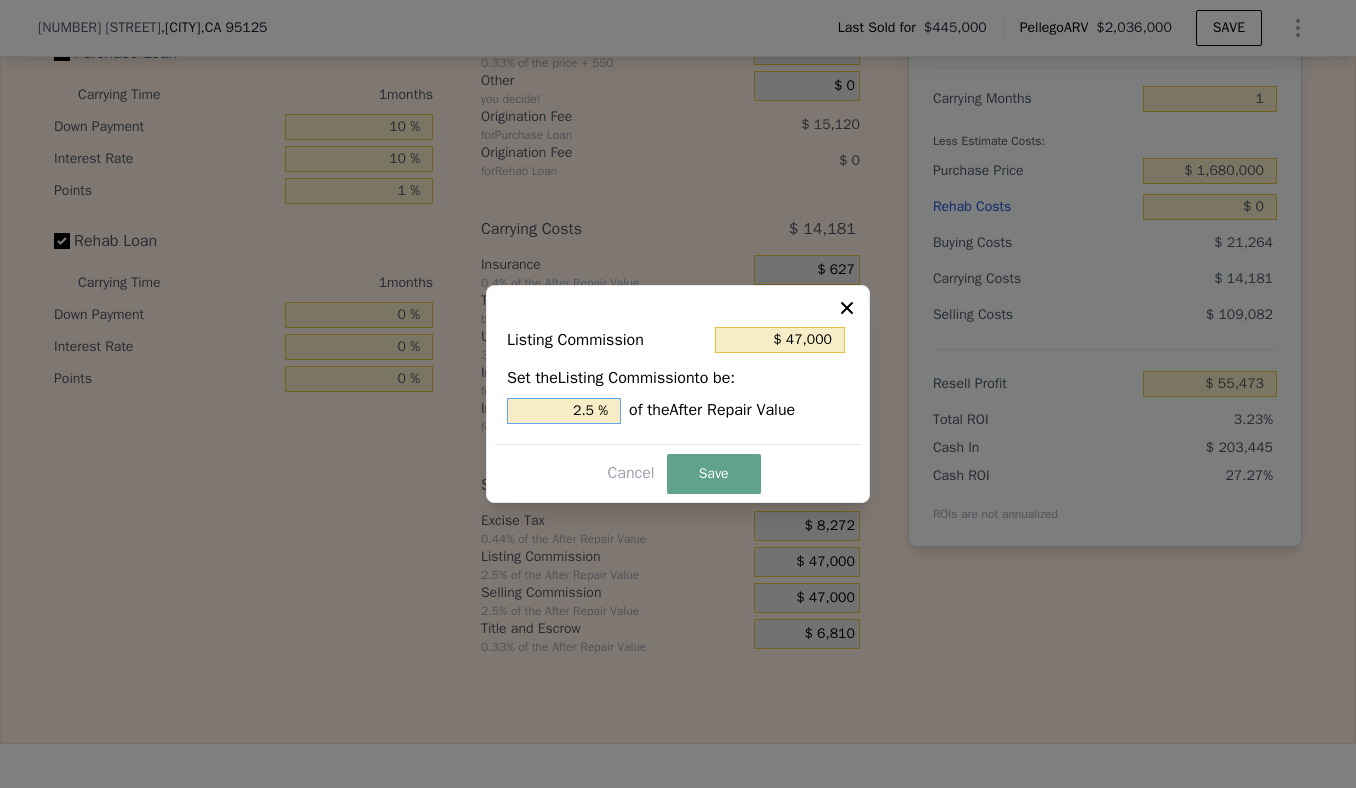 drag, startPoint x: 607, startPoint y: 411, endPoint x: 529, endPoint y: 411, distance: 78 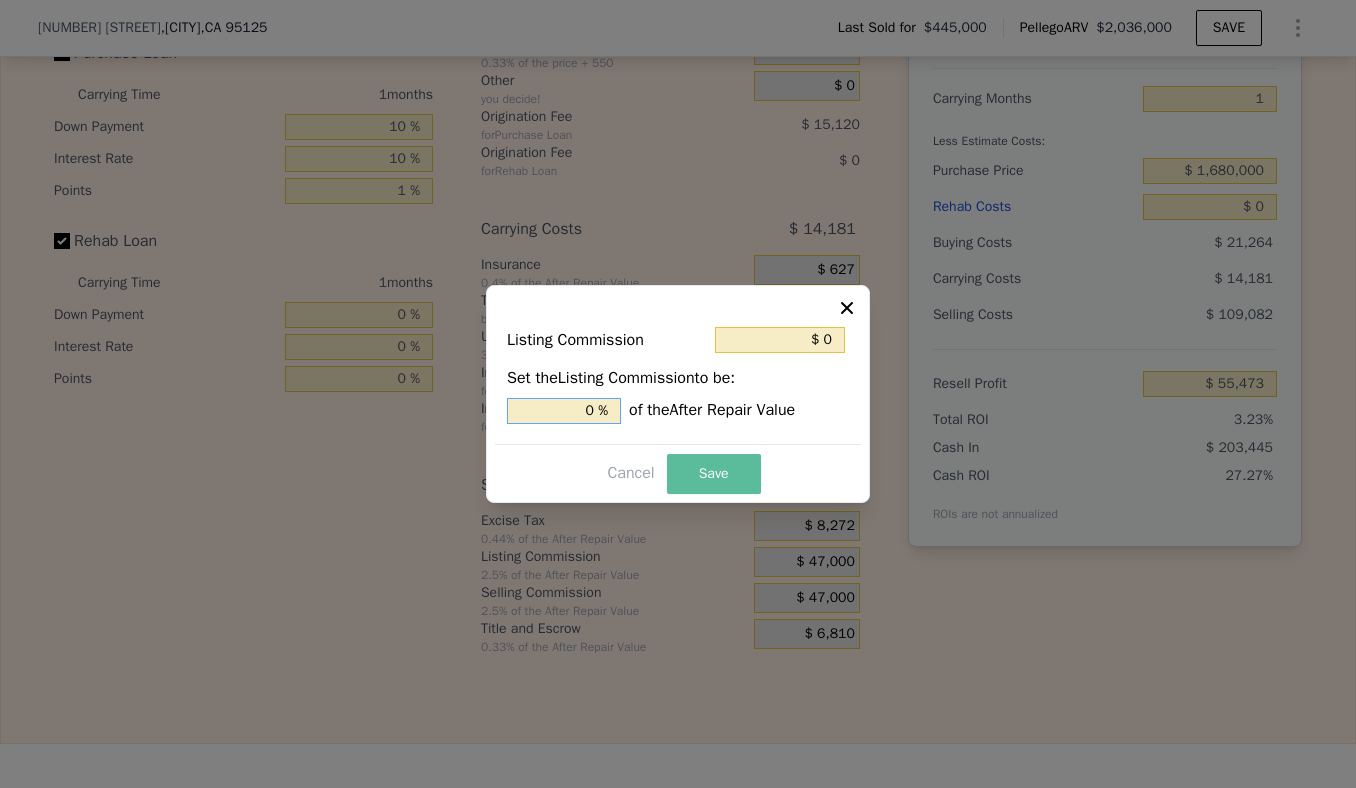 type on "0 %" 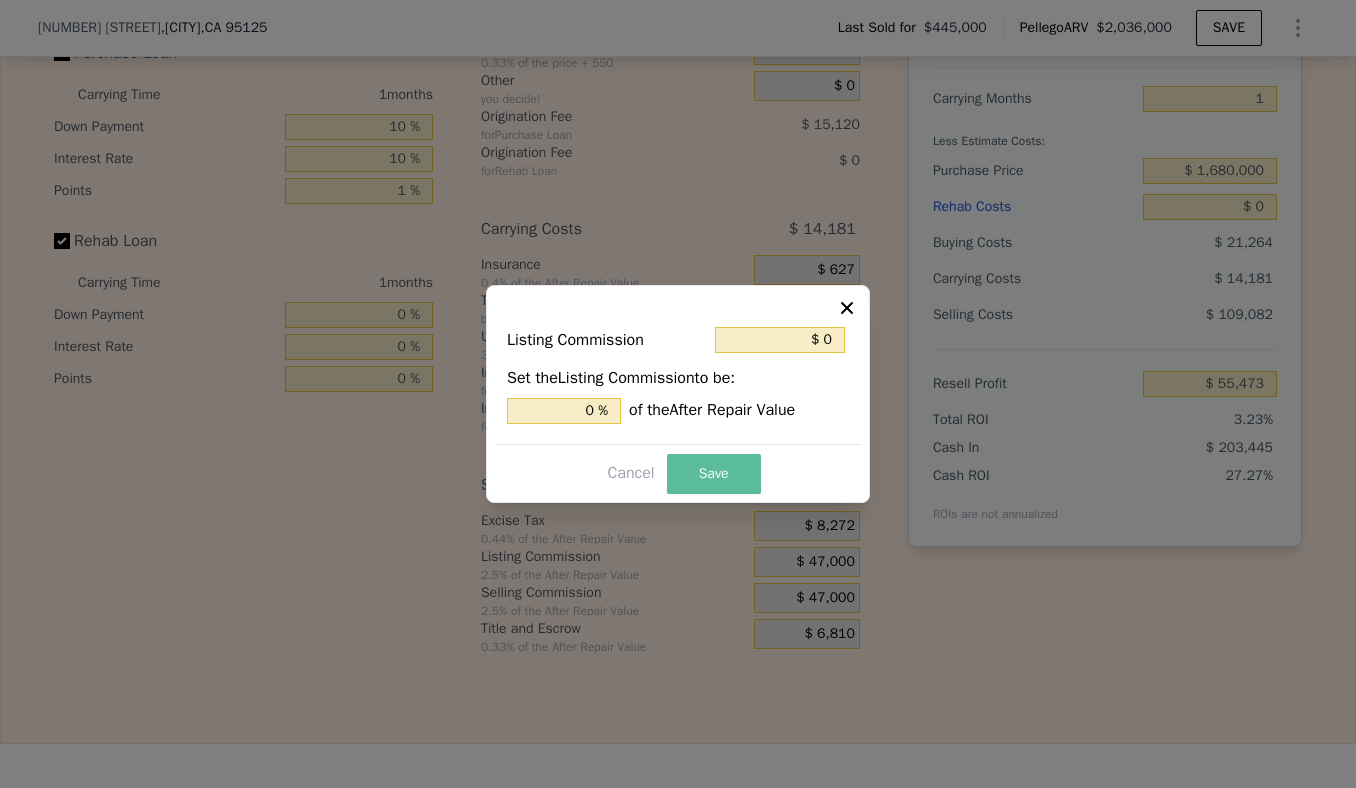 click on "Save" at bounding box center (714, 474) 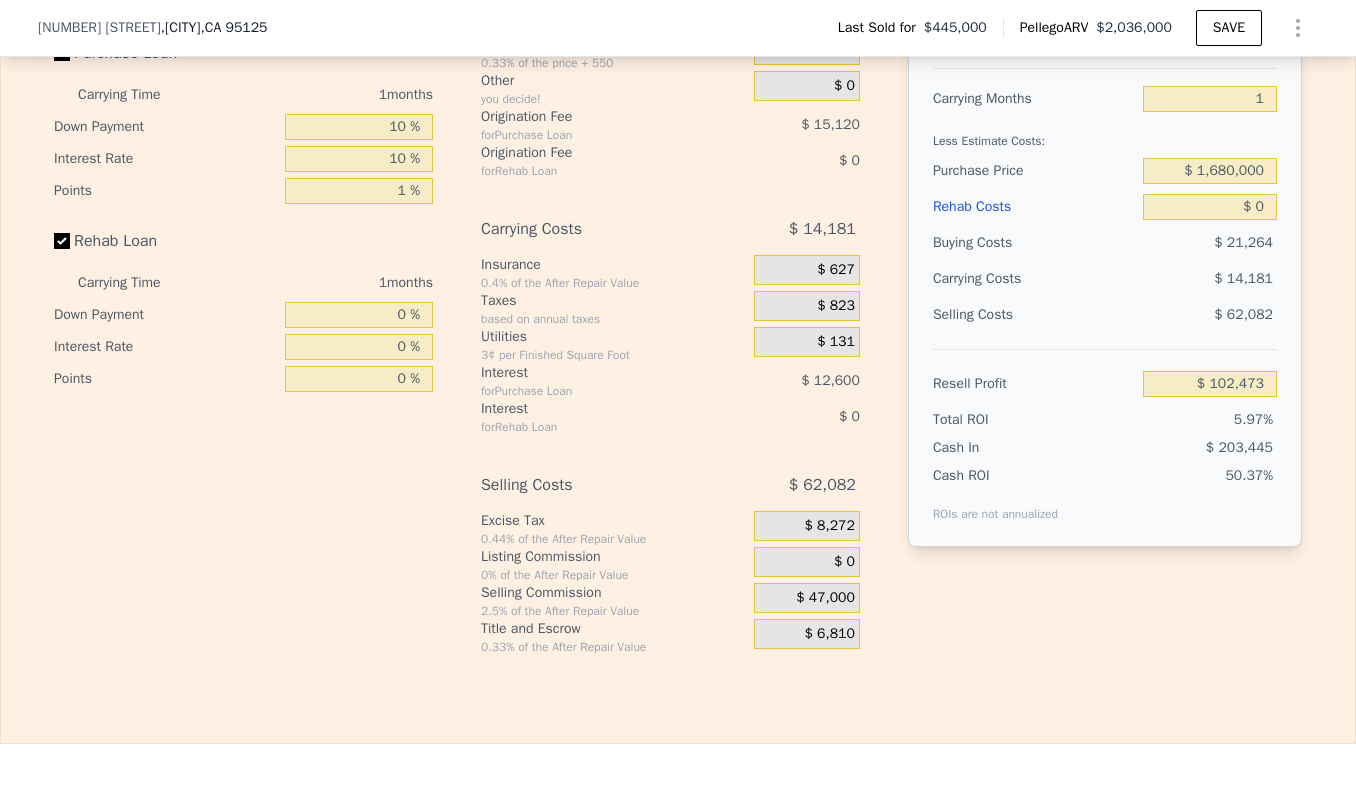 click on "$ 47,000" at bounding box center (807, 598) 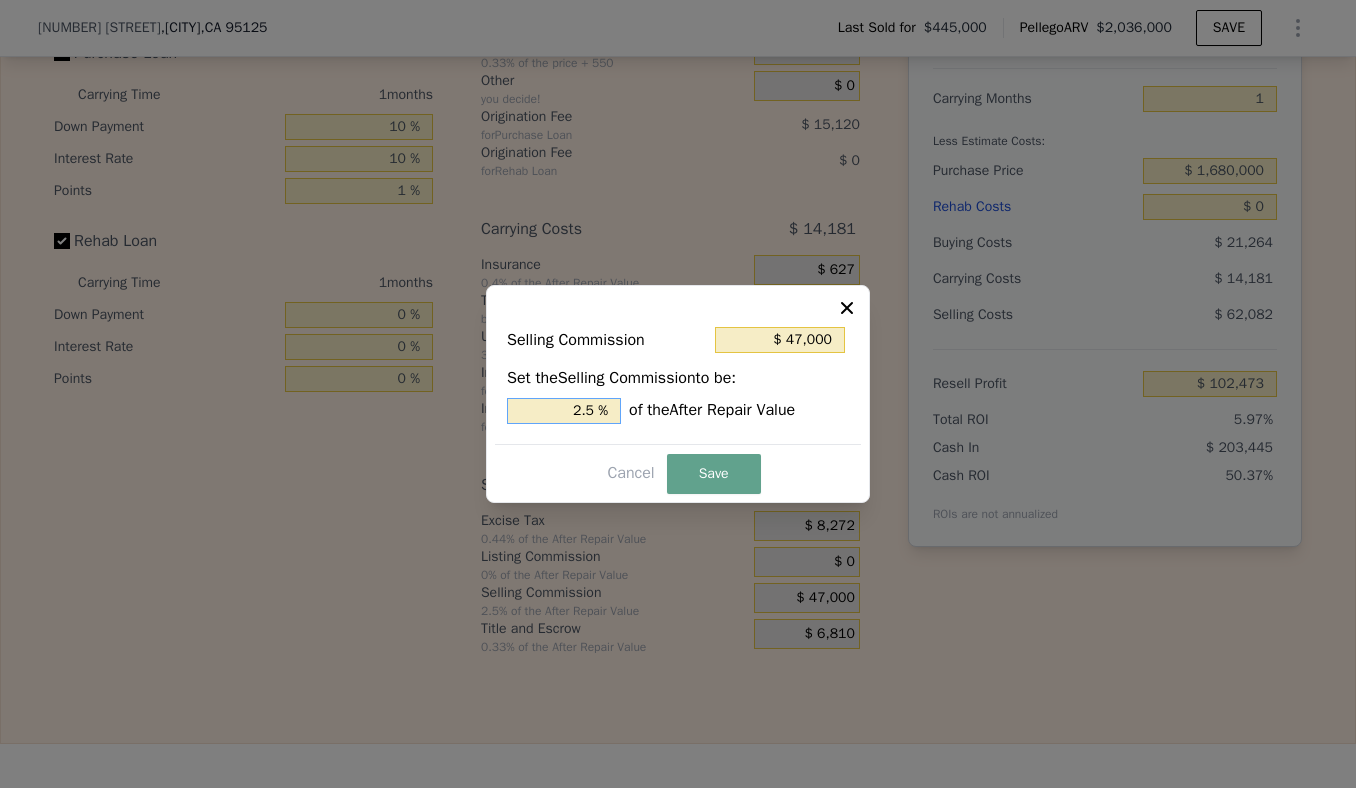 drag, startPoint x: 586, startPoint y: 409, endPoint x: 546, endPoint y: 407, distance: 40.04997 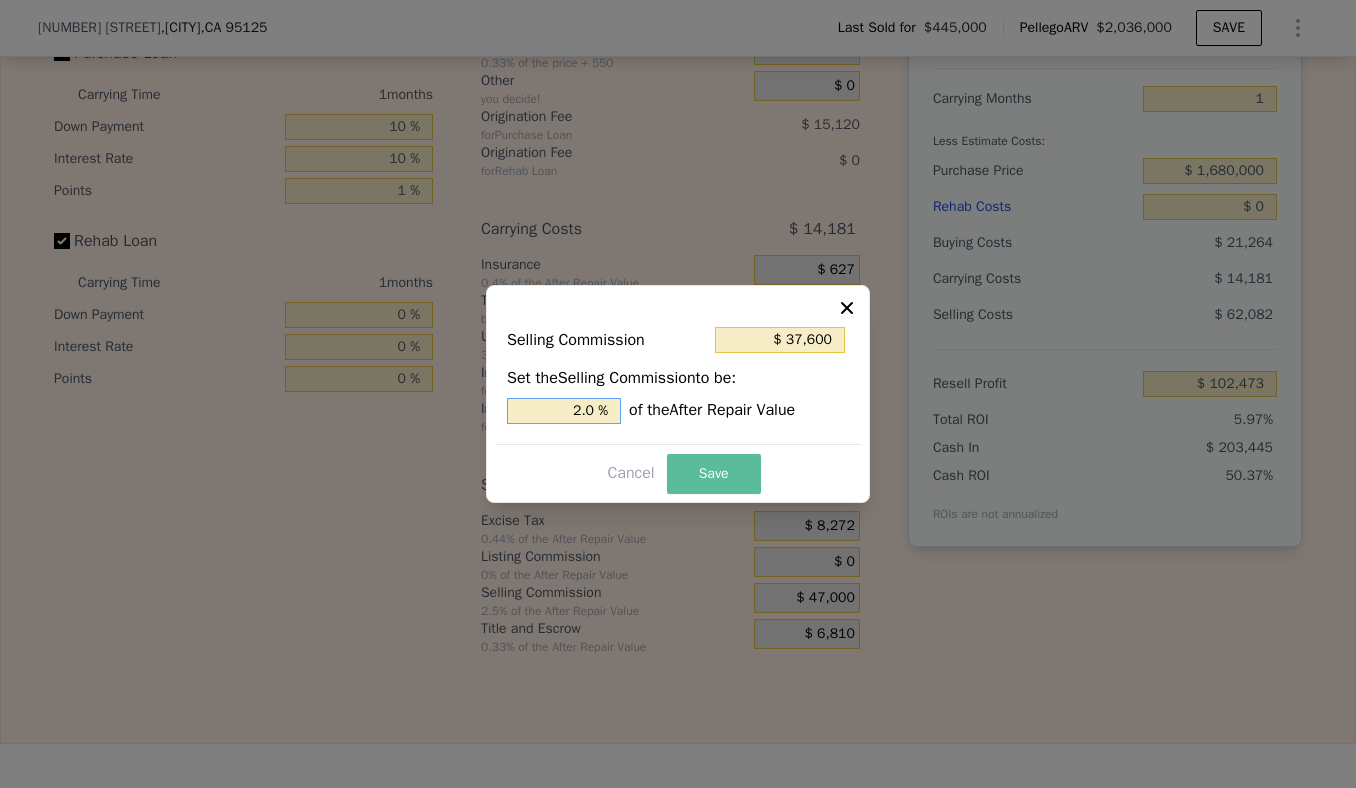 type on "2.0 %" 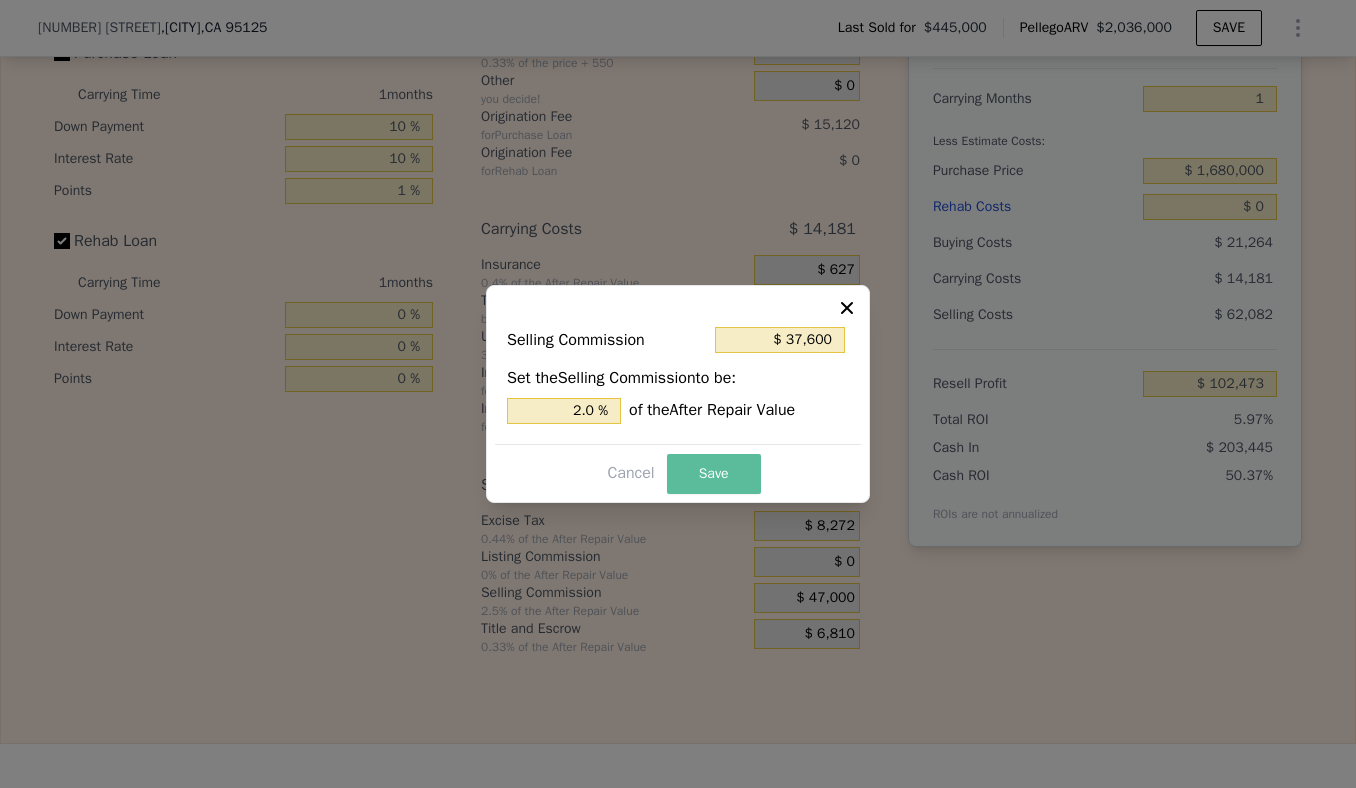 click on "Save" at bounding box center (714, 474) 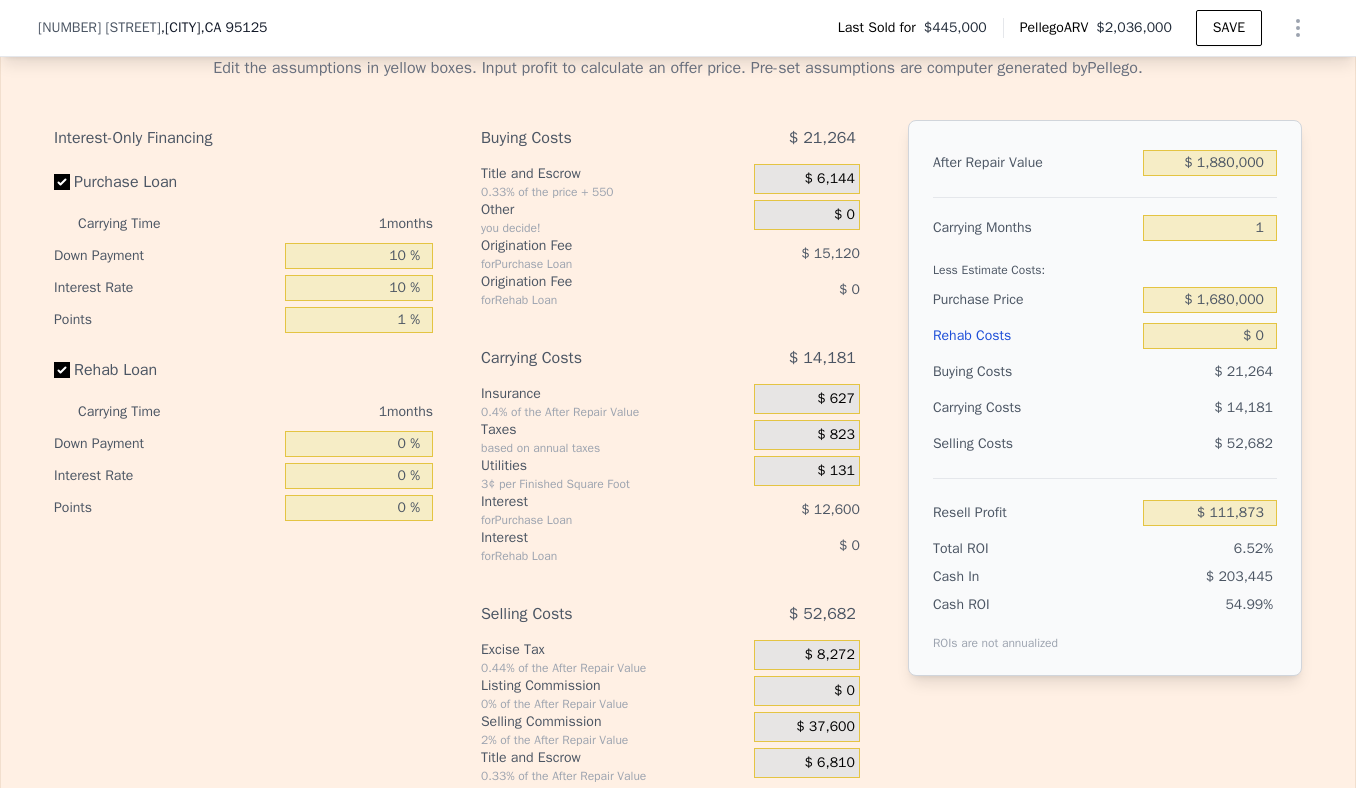 scroll, scrollTop: 3075, scrollLeft: 0, axis: vertical 